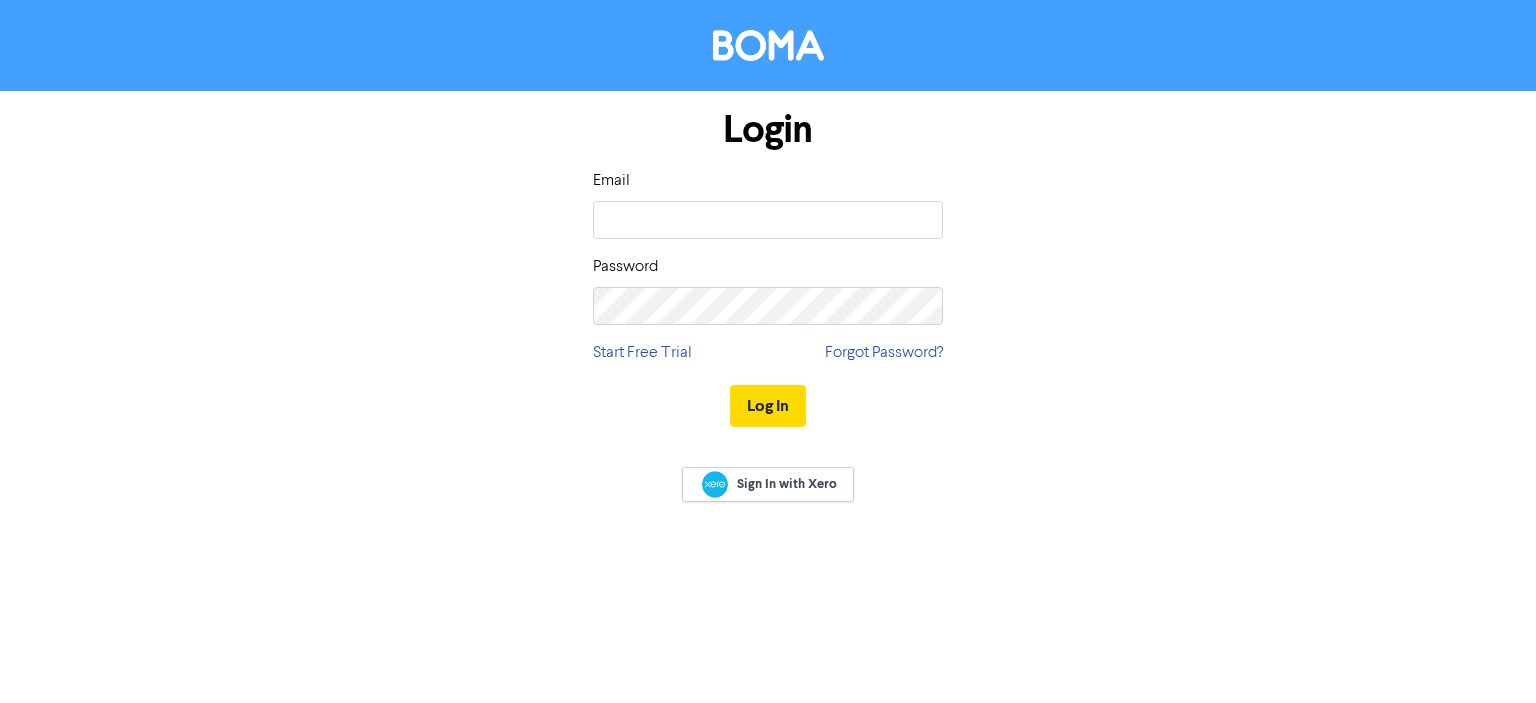 scroll, scrollTop: 0, scrollLeft: 0, axis: both 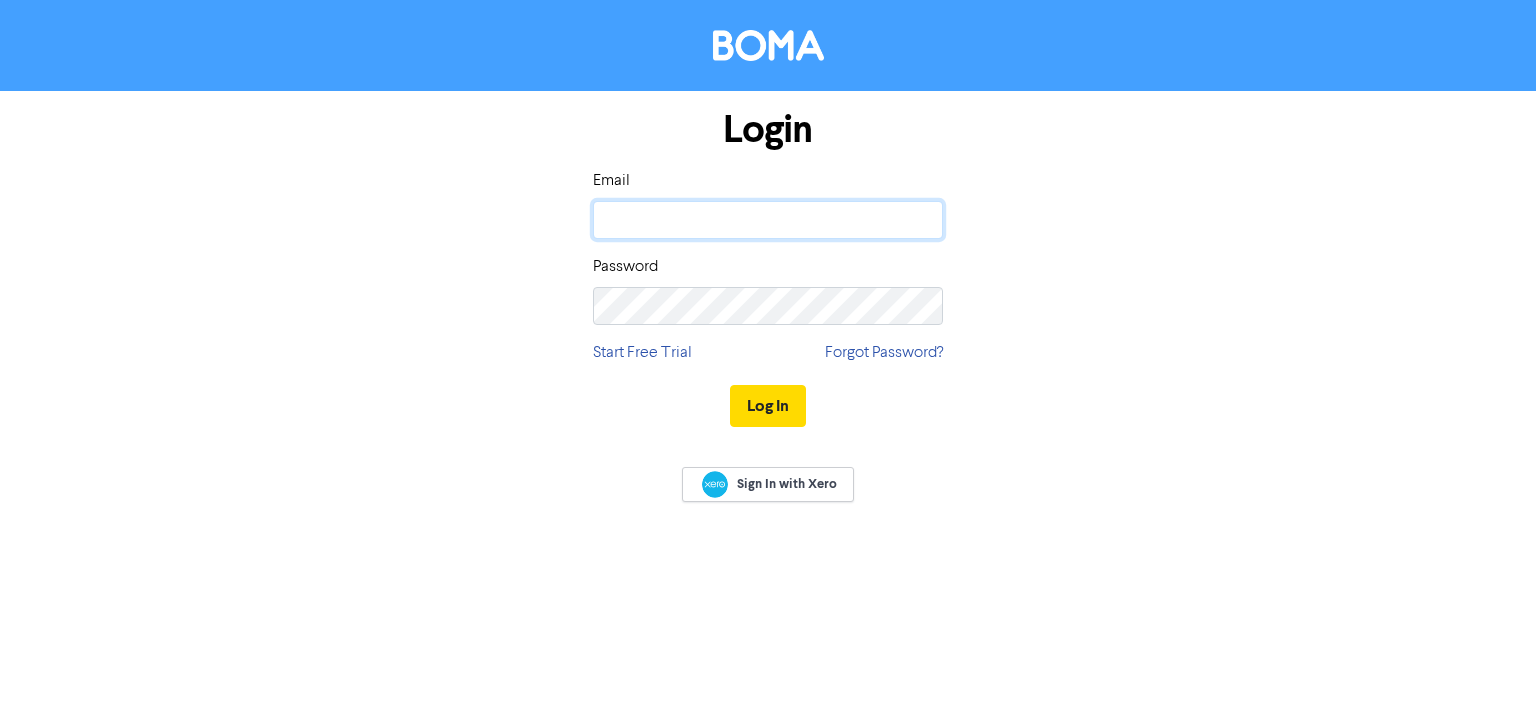 click 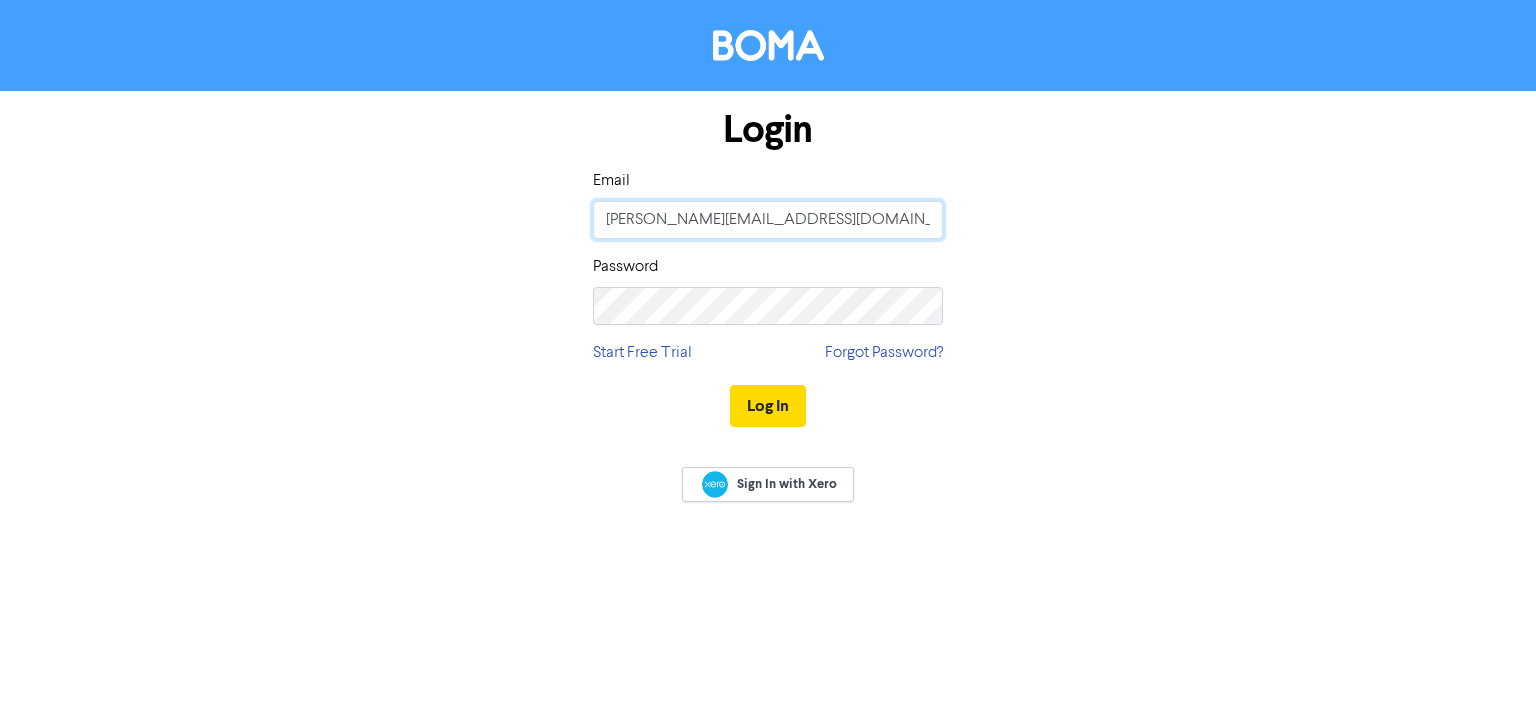 type on "[PERSON_NAME][EMAIL_ADDRESS][DOMAIN_NAME]" 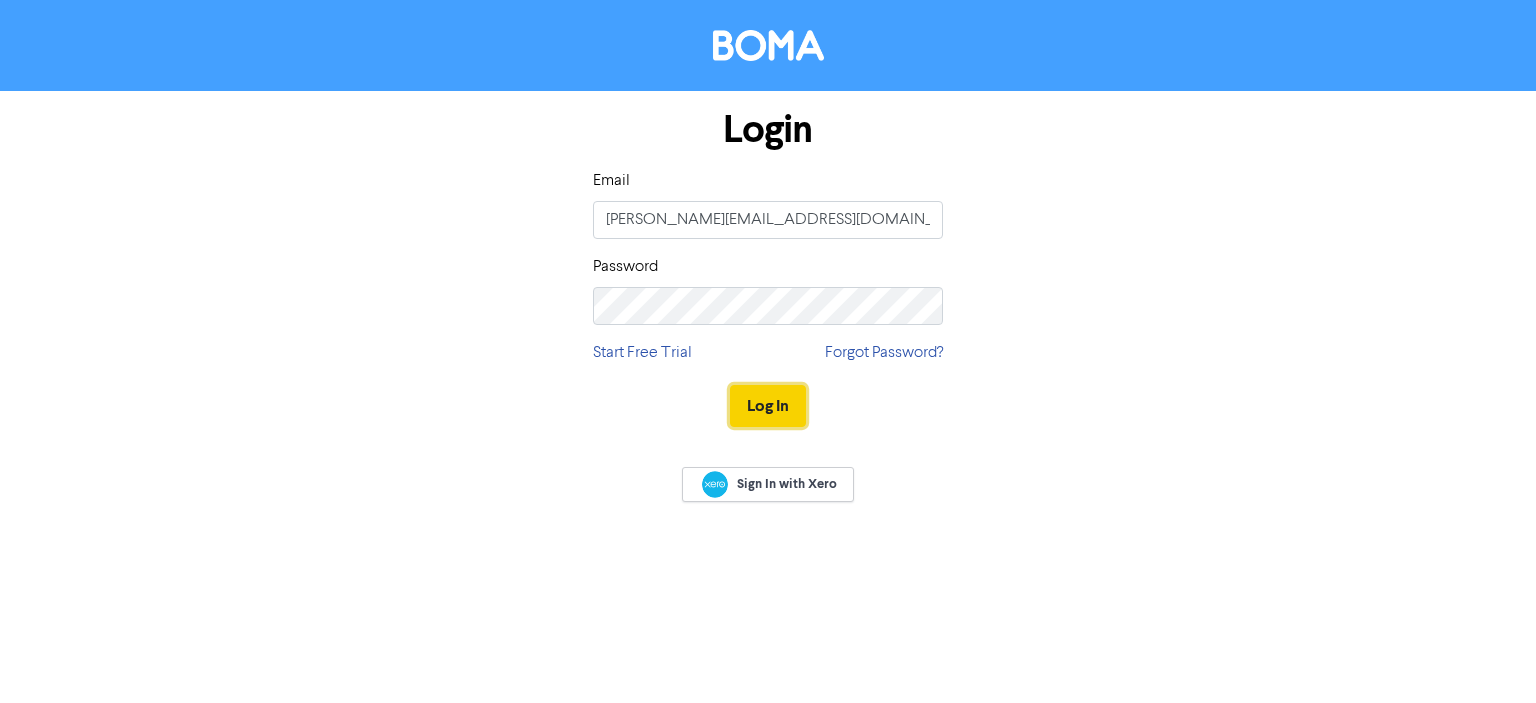 click on "Log In" at bounding box center [768, 406] 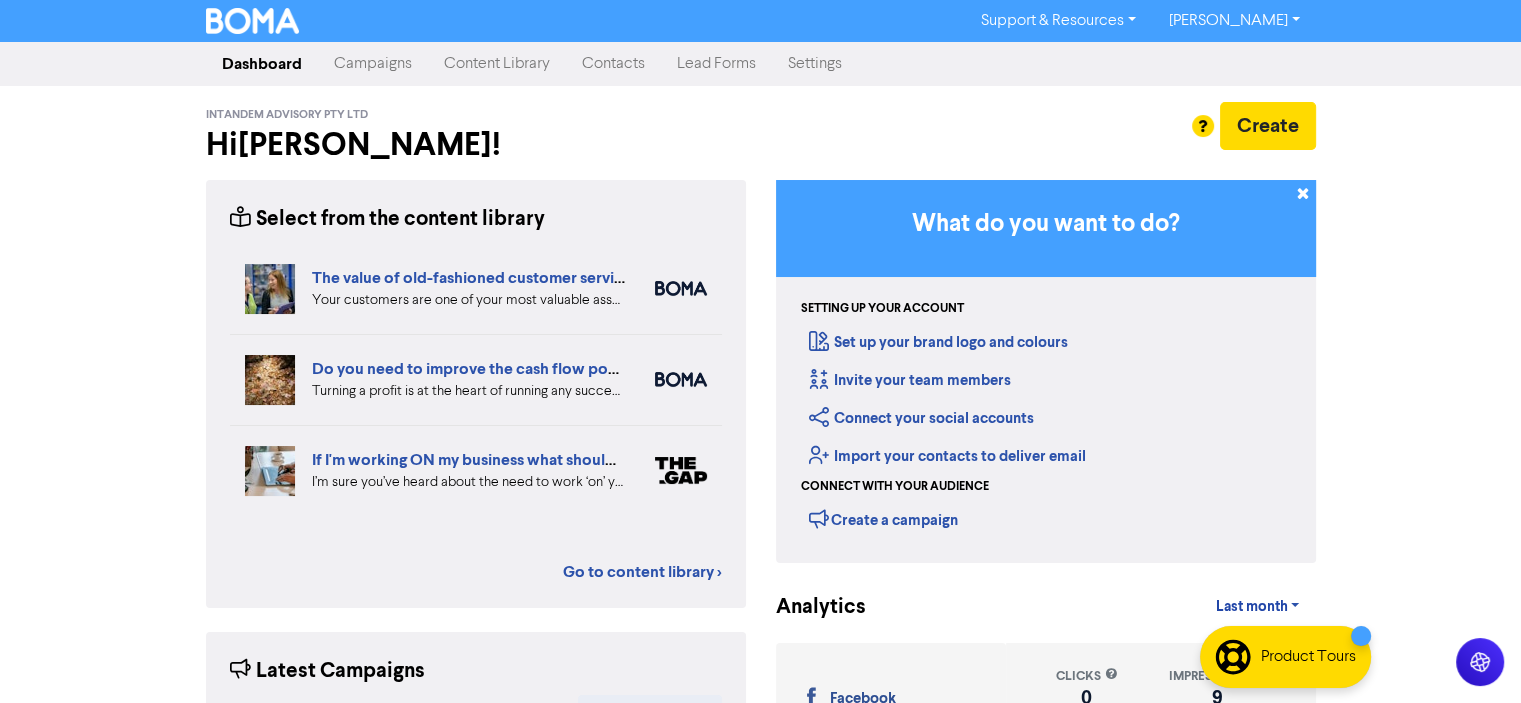 click on "Content Library" at bounding box center [497, 64] 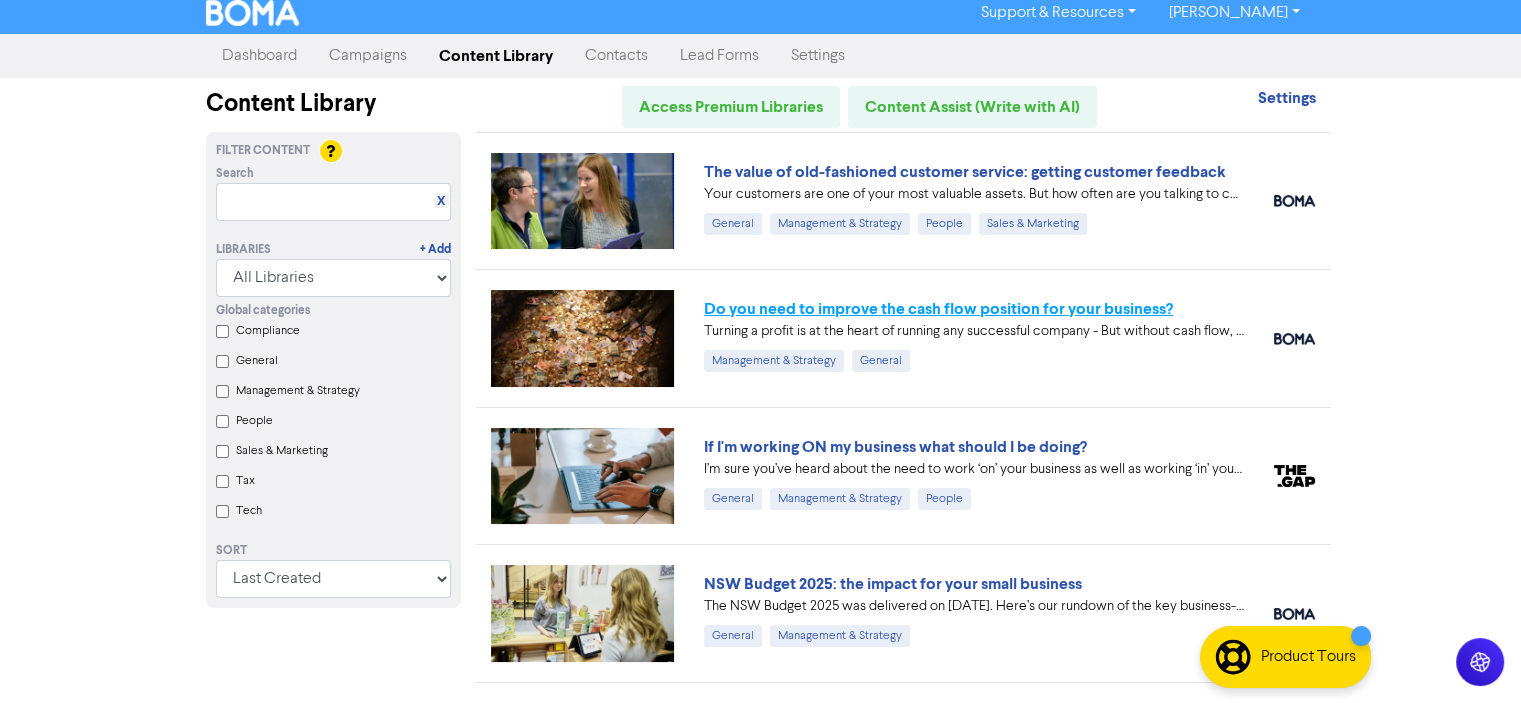 scroll, scrollTop: 0, scrollLeft: 0, axis: both 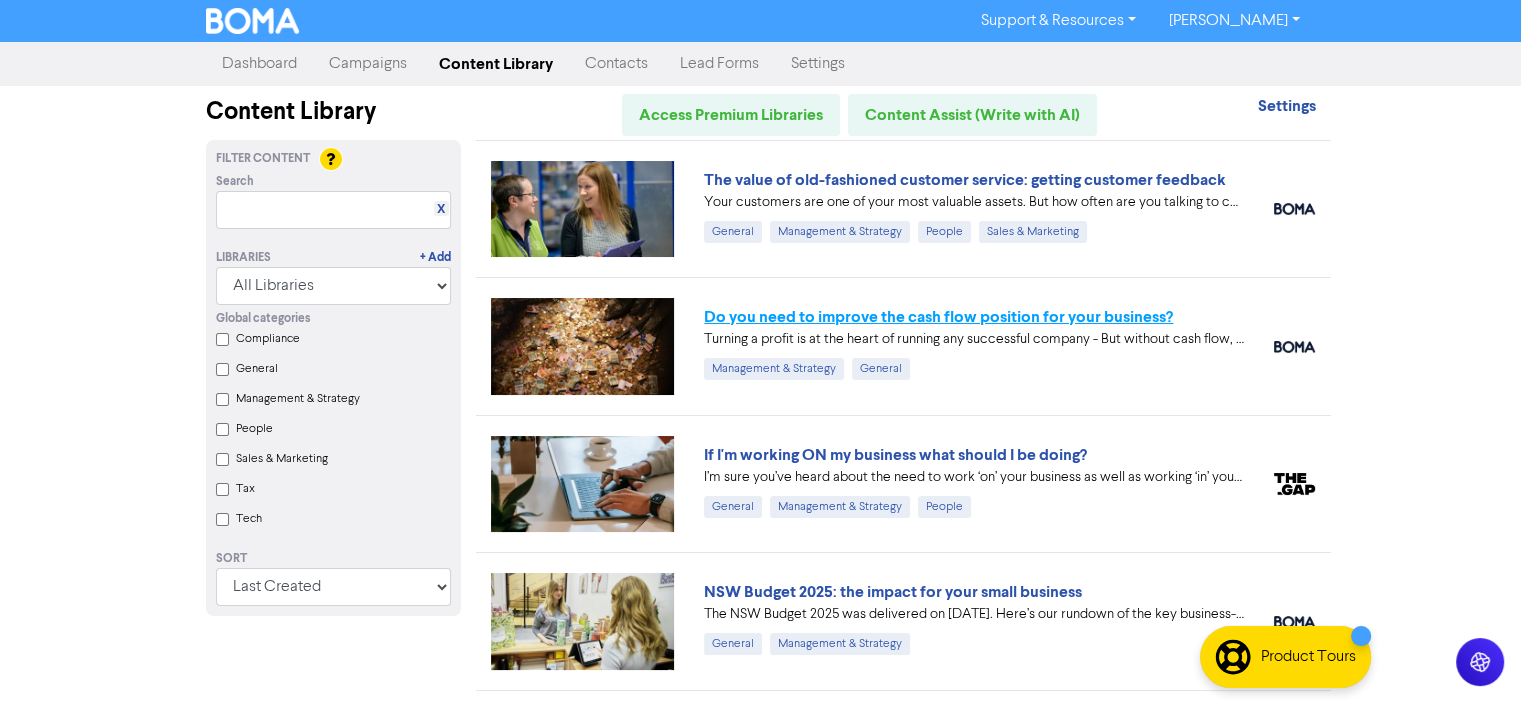 click on "Do you need to improve the cash flow position for your business?" at bounding box center (938, 317) 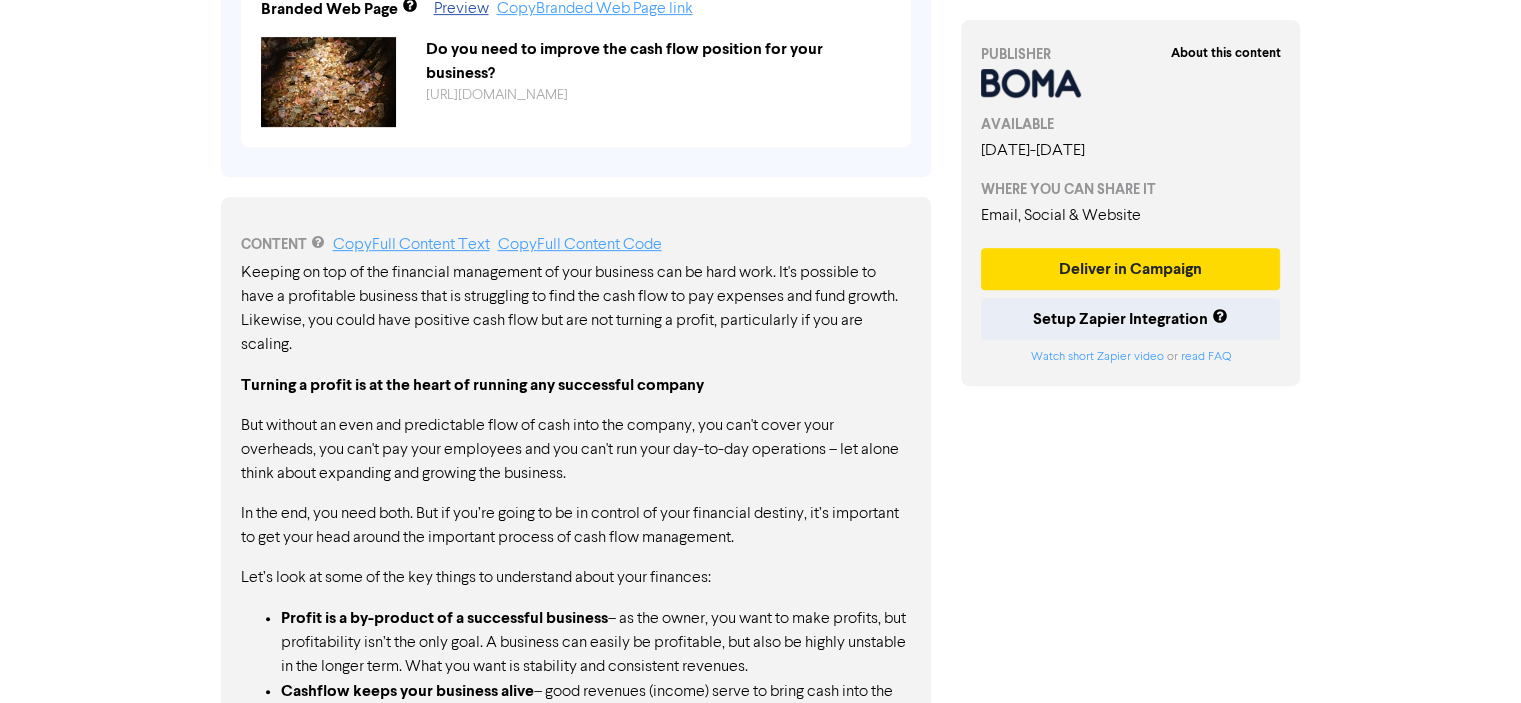 scroll, scrollTop: 888, scrollLeft: 0, axis: vertical 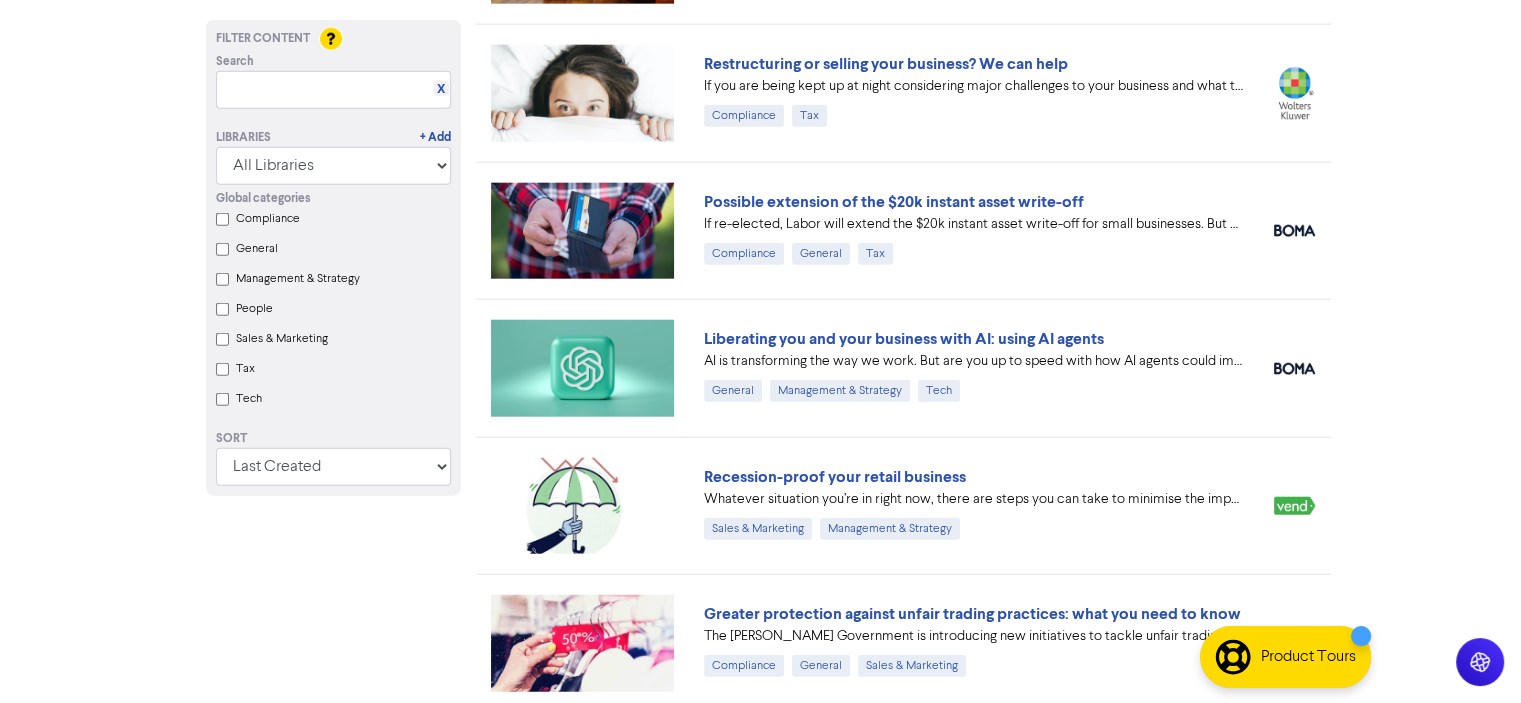 click on "Tax" at bounding box center [222, 369] 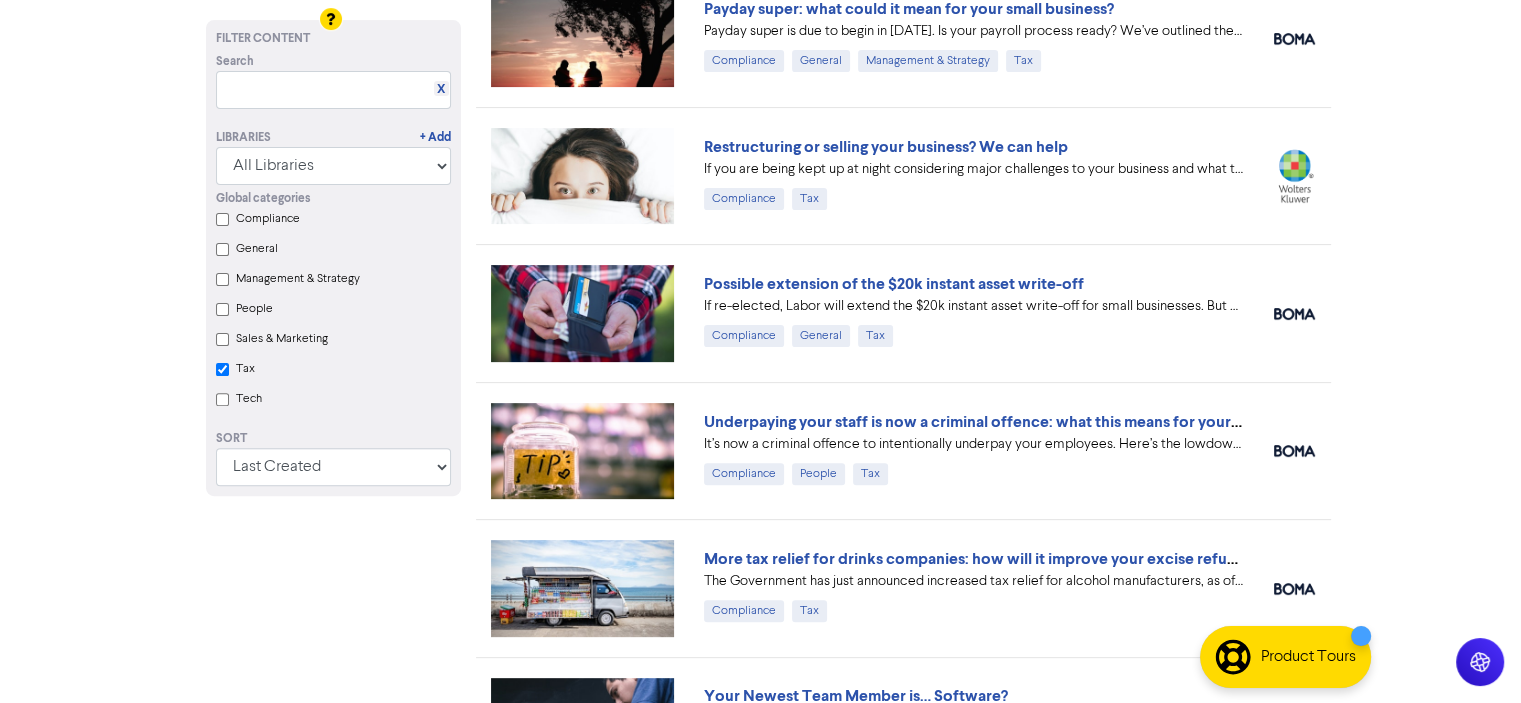 scroll, scrollTop: 563, scrollLeft: 0, axis: vertical 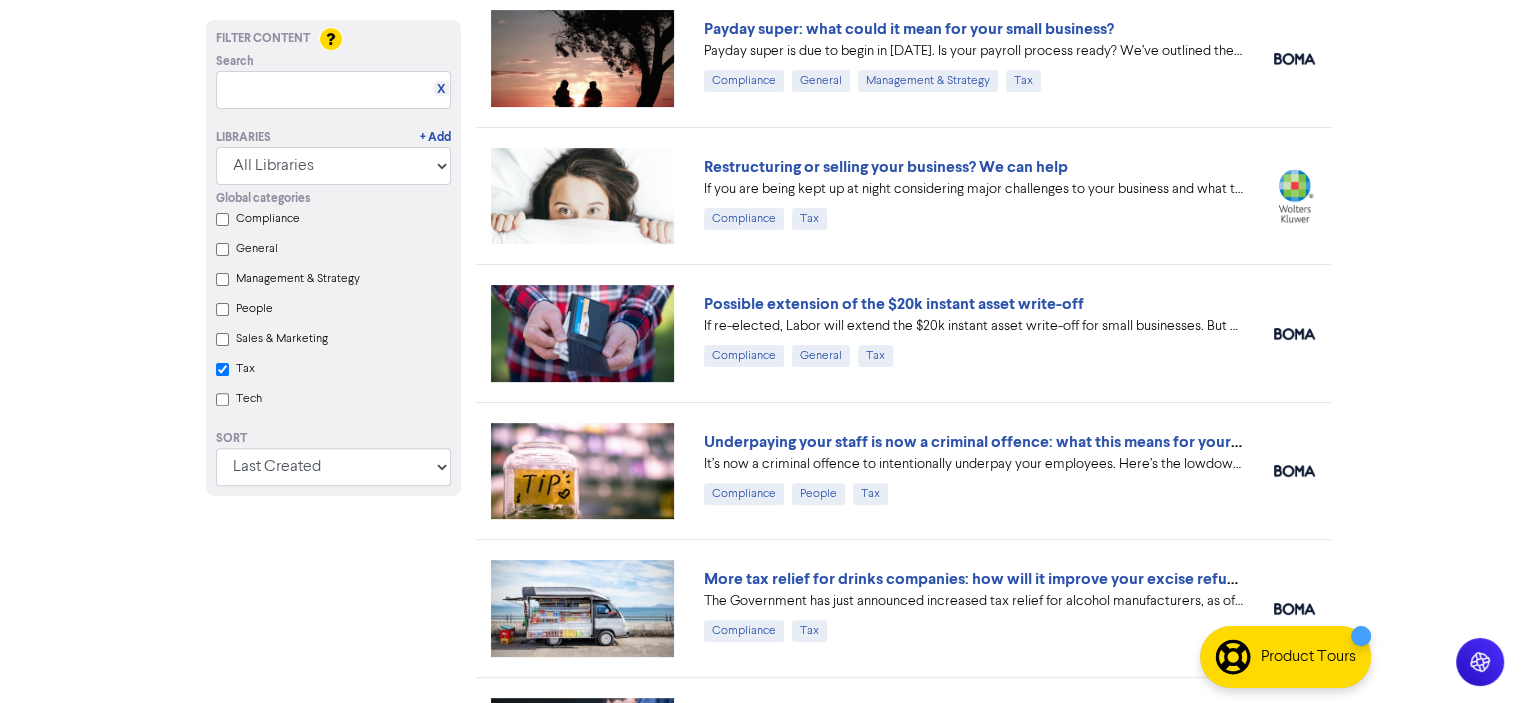 click on "Tax" at bounding box center (222, 369) 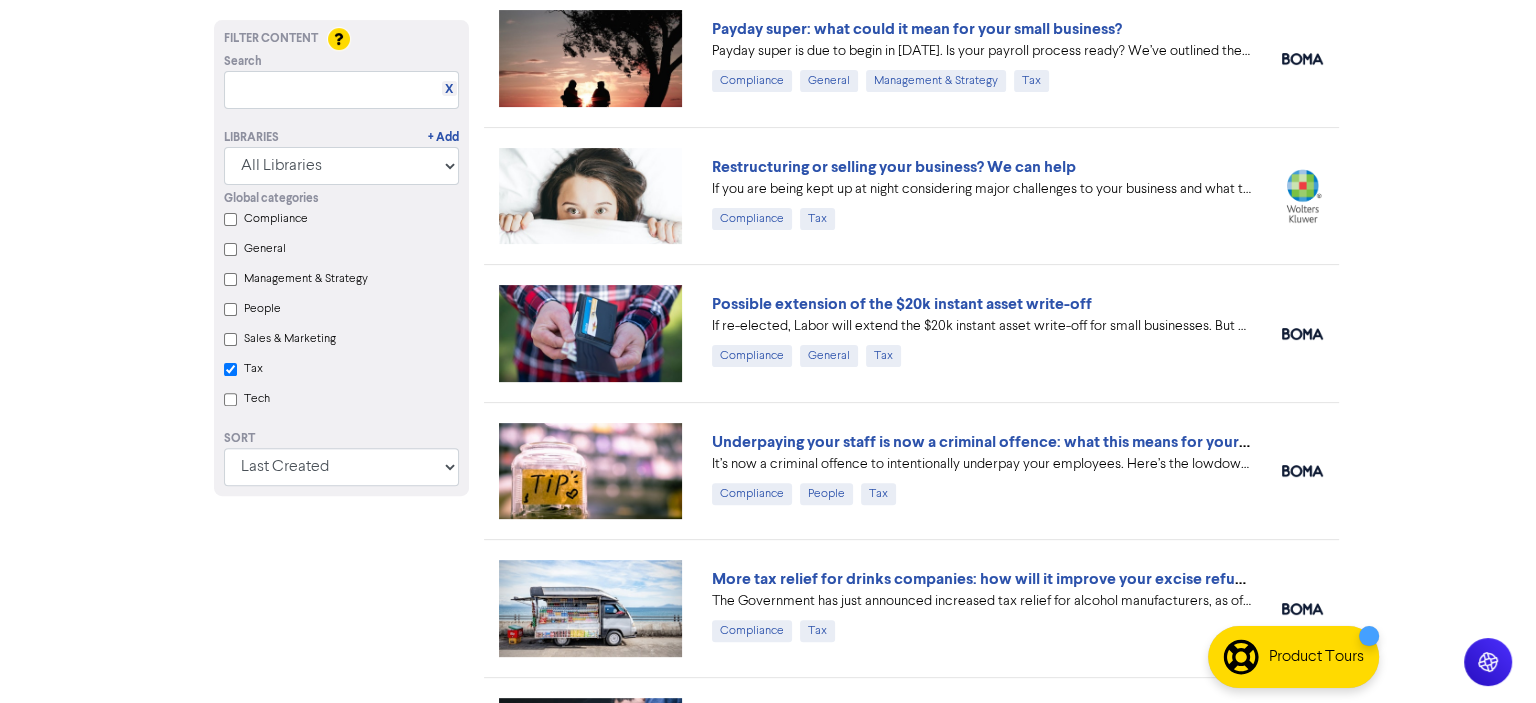 scroll, scrollTop: 0, scrollLeft: 0, axis: both 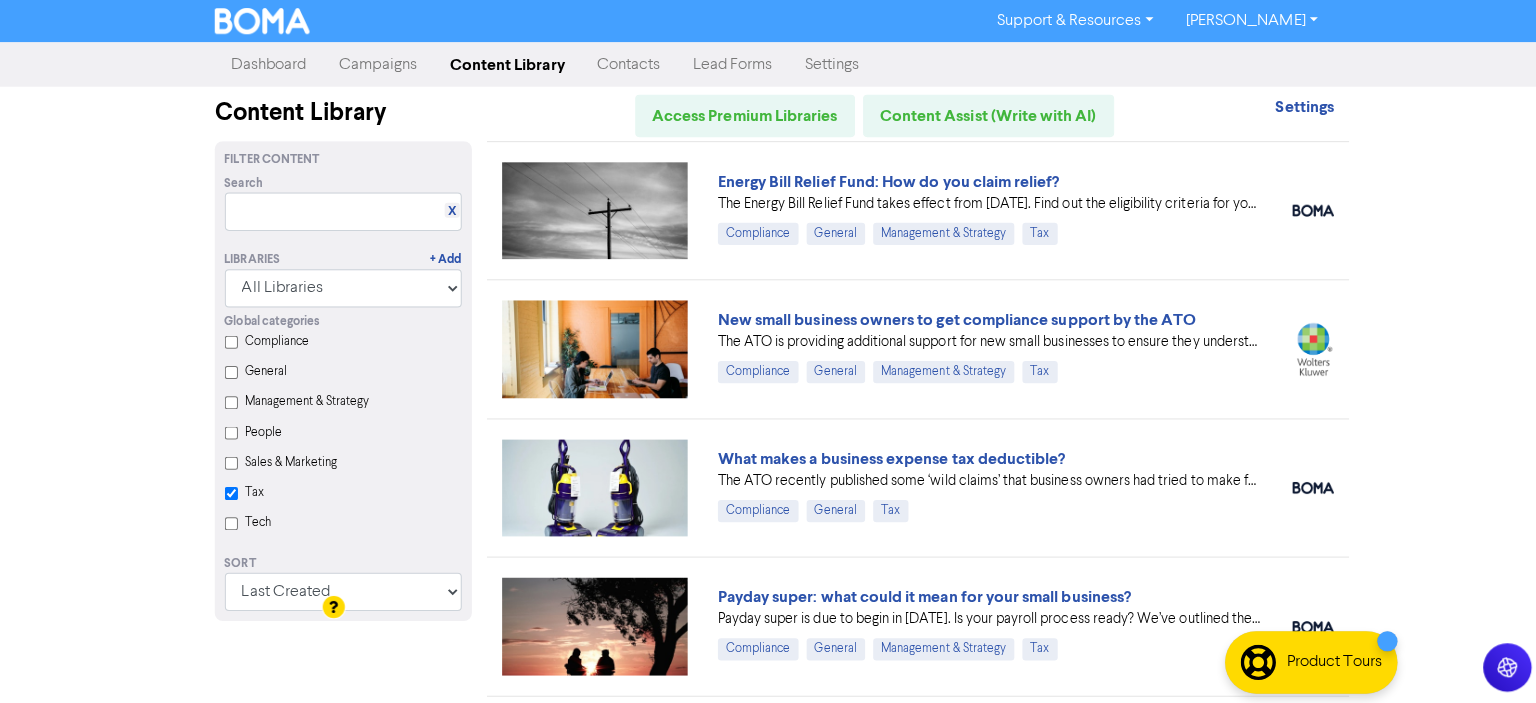 checkbox on "false" 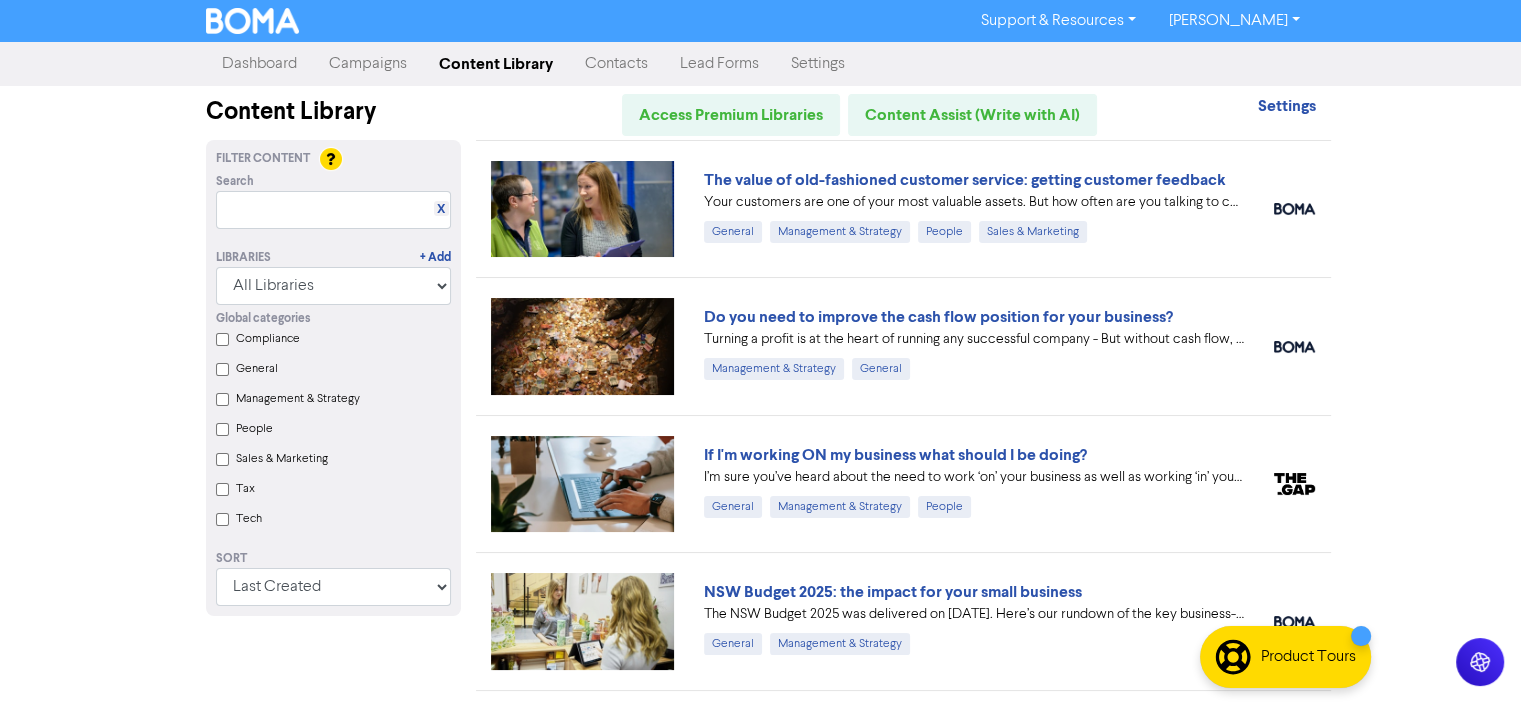 click on "Campaigns" at bounding box center (368, 64) 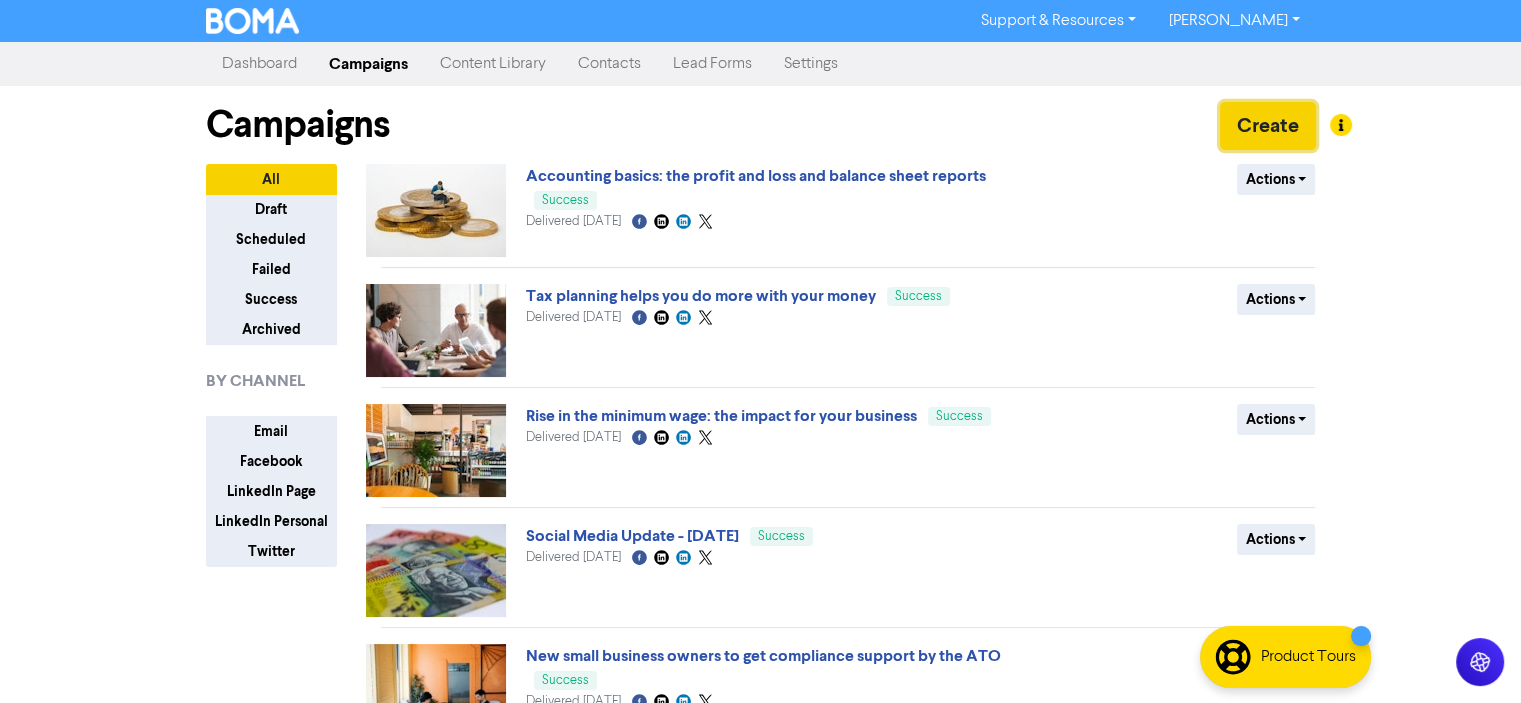 click on "Create" at bounding box center (1268, 126) 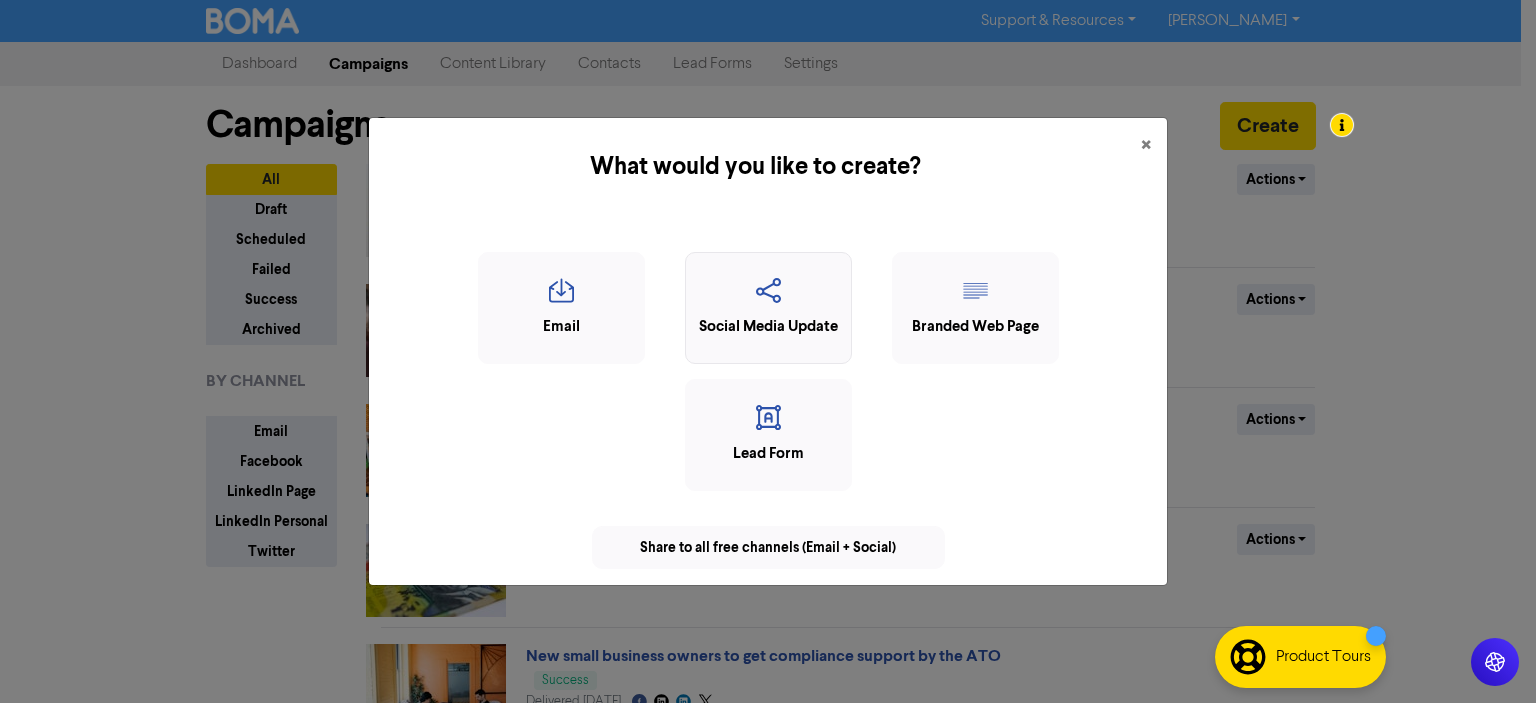click on "Social Media Update" at bounding box center [768, 327] 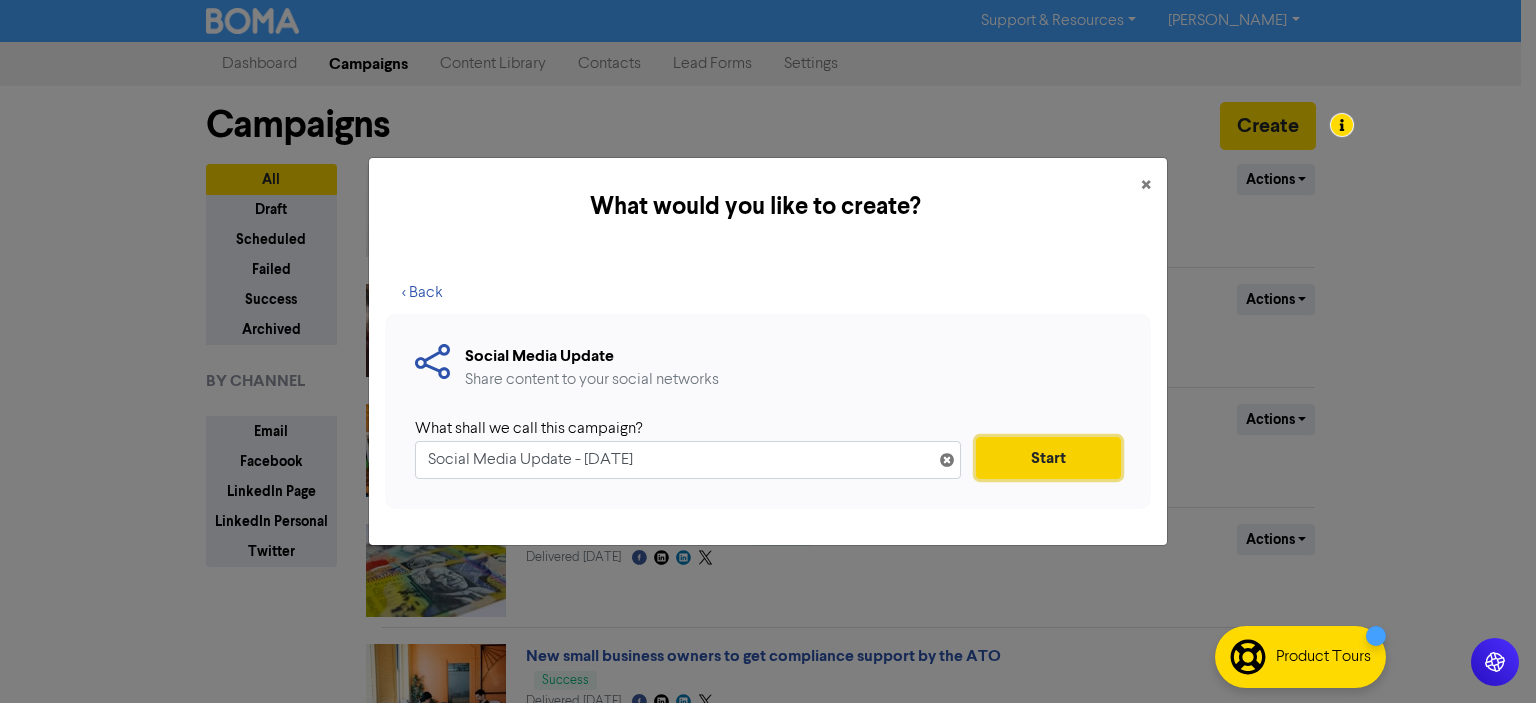click on "Start" at bounding box center (1048, 458) 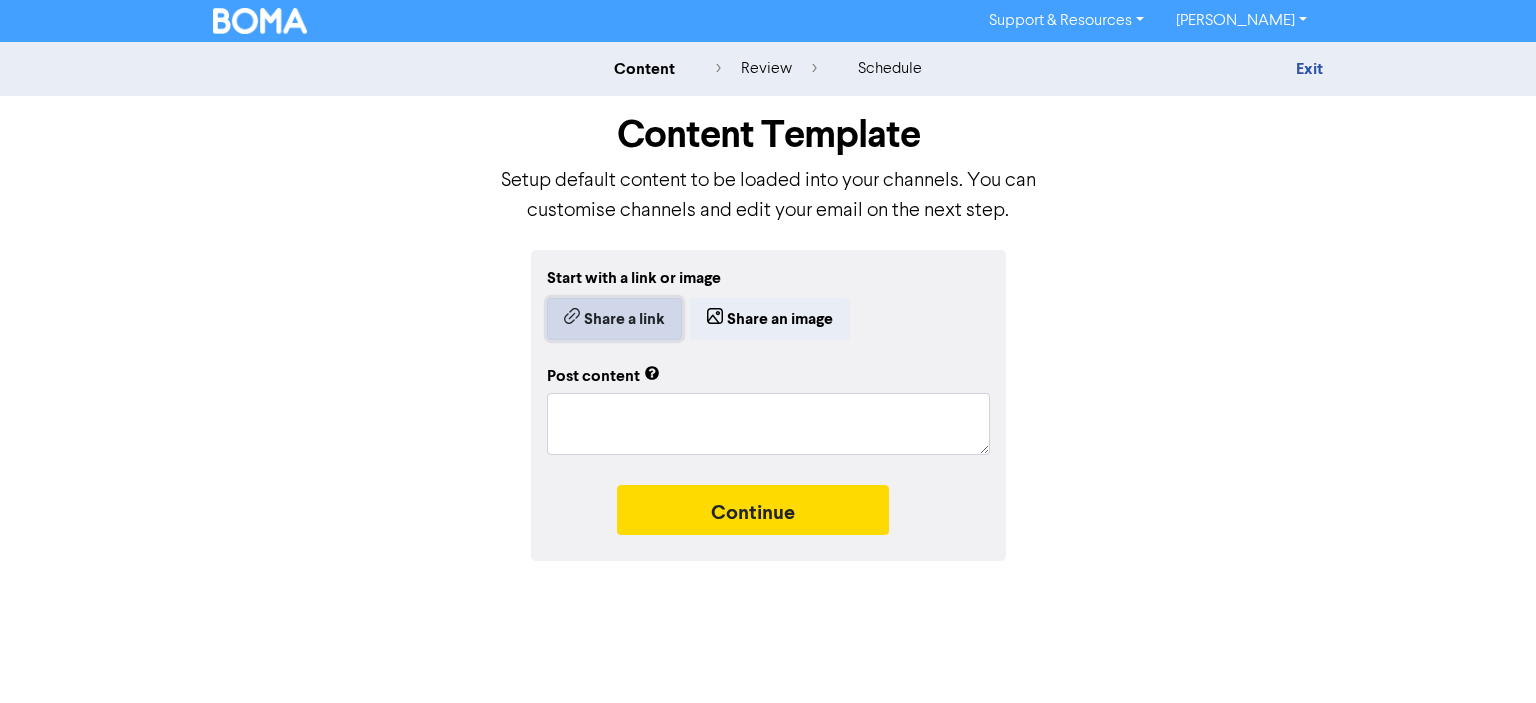 click on "Share a link" at bounding box center [614, 319] 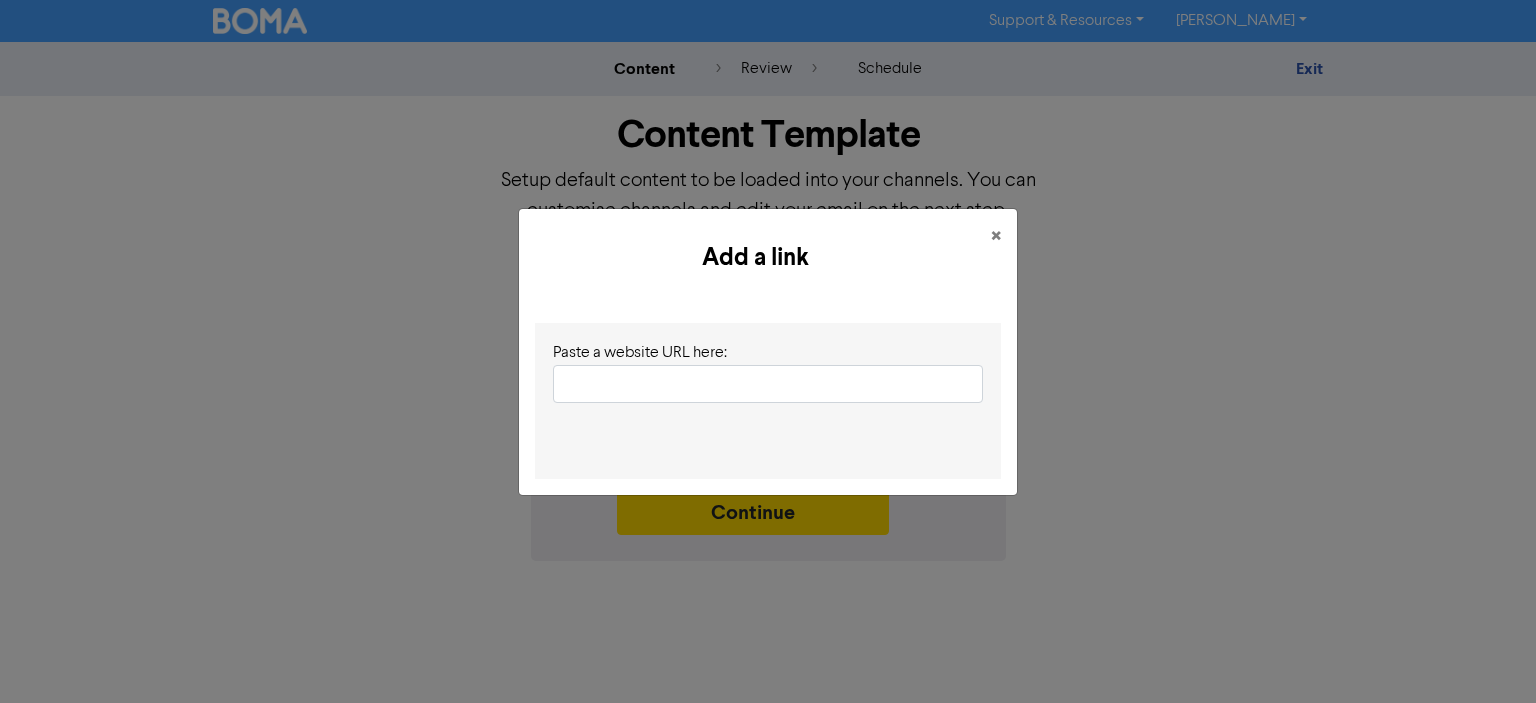 click at bounding box center [768, 384] 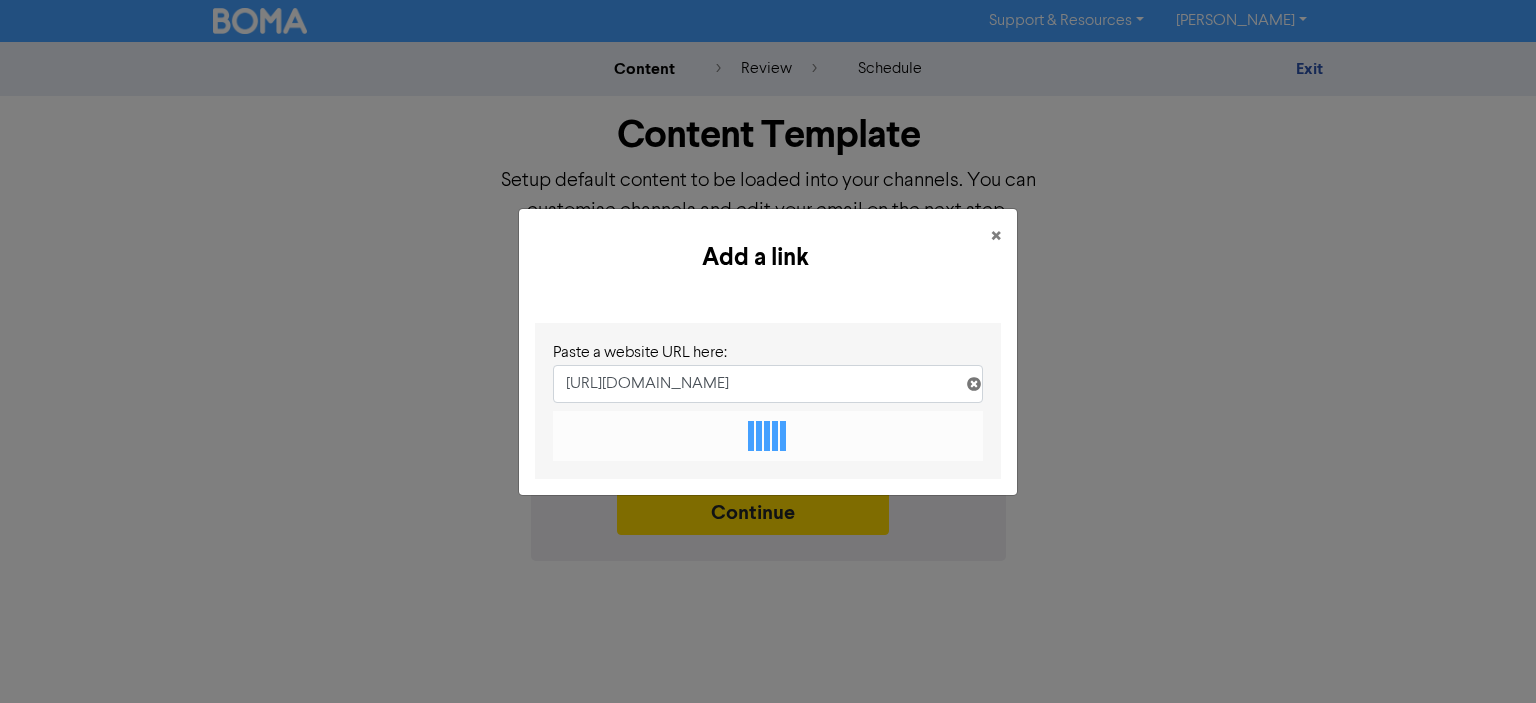 scroll, scrollTop: 0, scrollLeft: 477, axis: horizontal 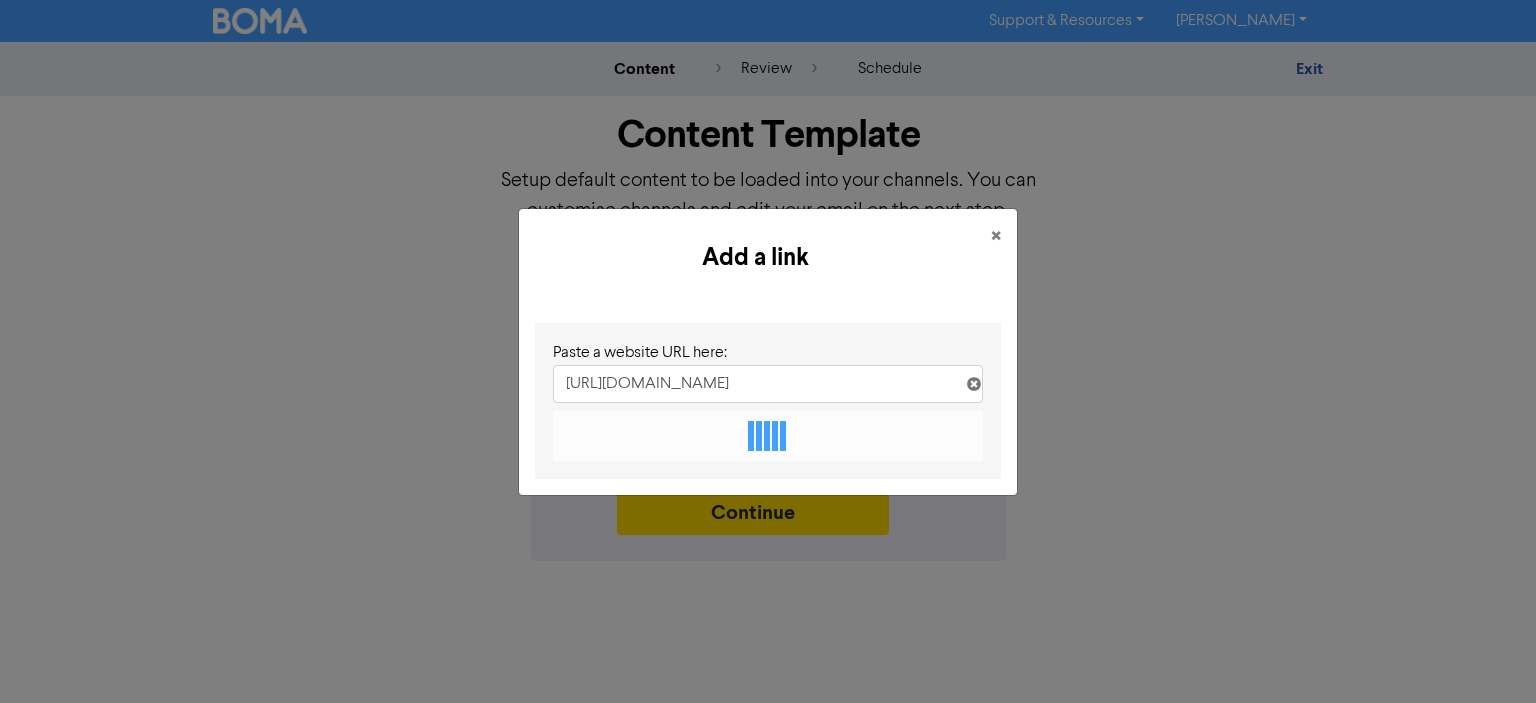 type on "[URL][DOMAIN_NAME]" 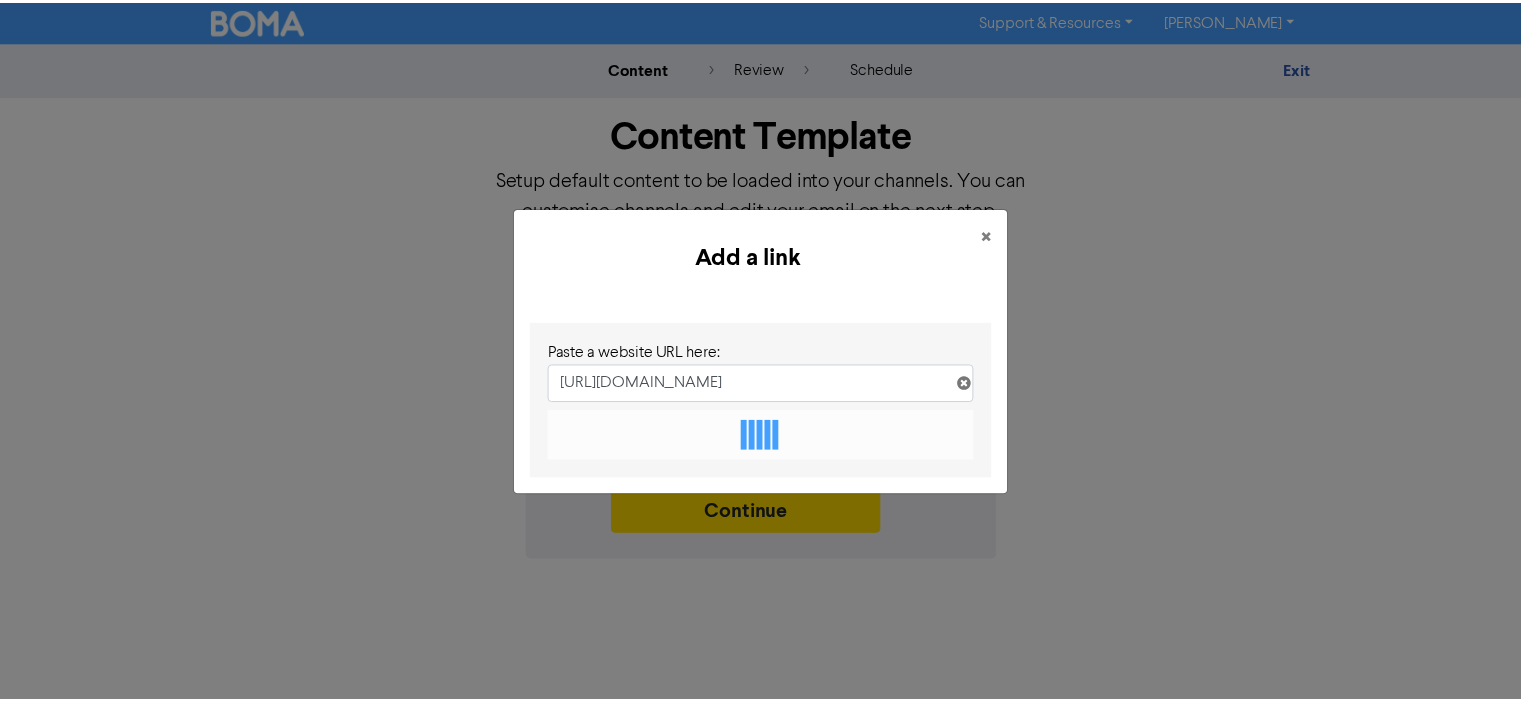 scroll, scrollTop: 0, scrollLeft: 0, axis: both 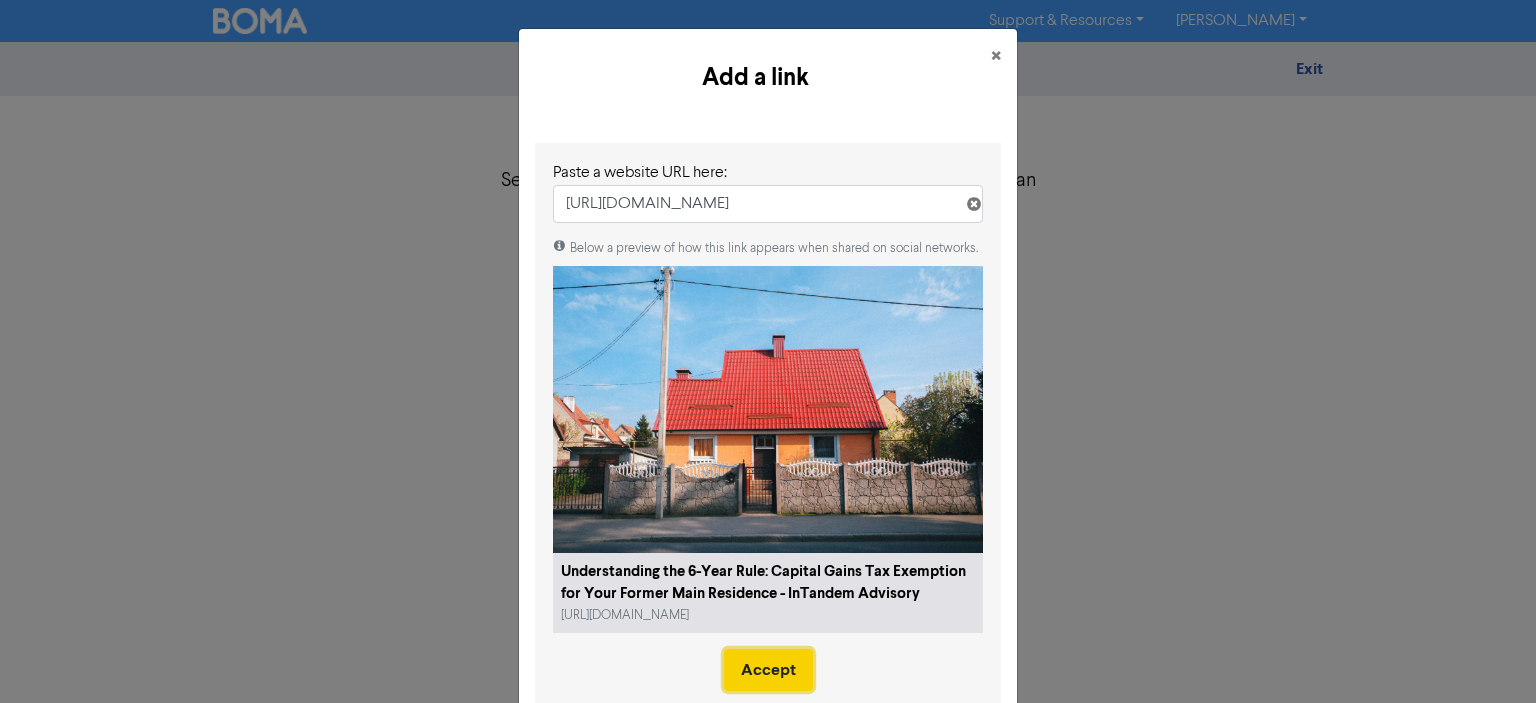 click on "Accept" at bounding box center (768, 670) 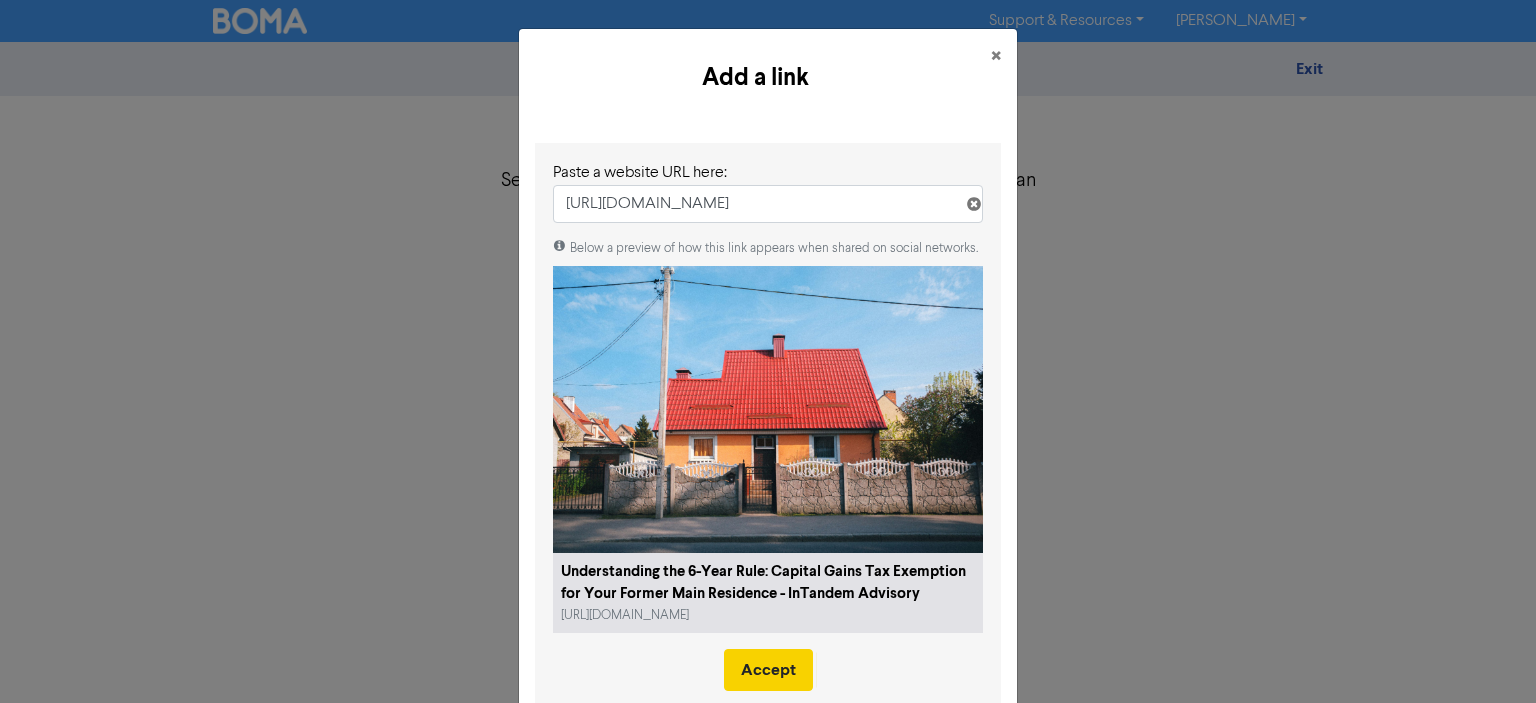 type on "x" 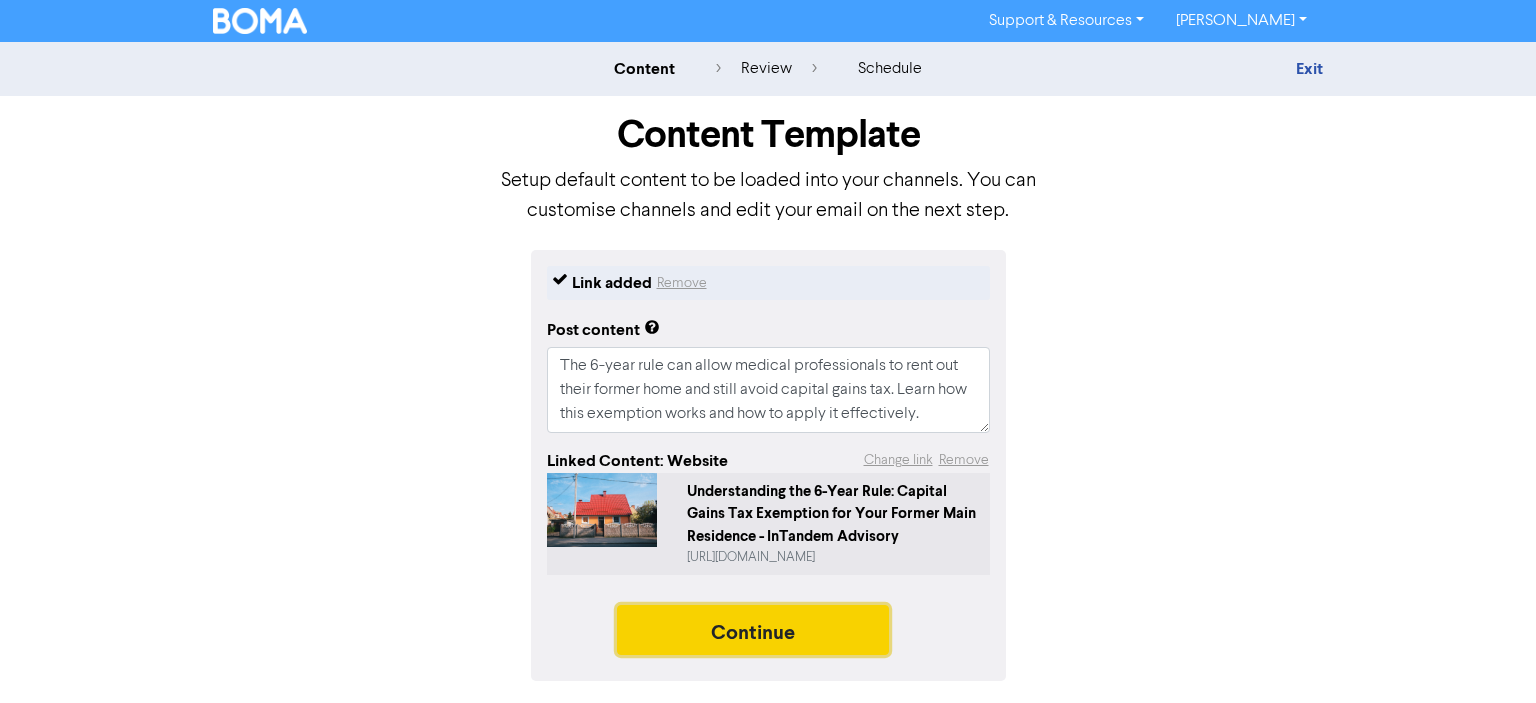 click on "Continue" at bounding box center [753, 630] 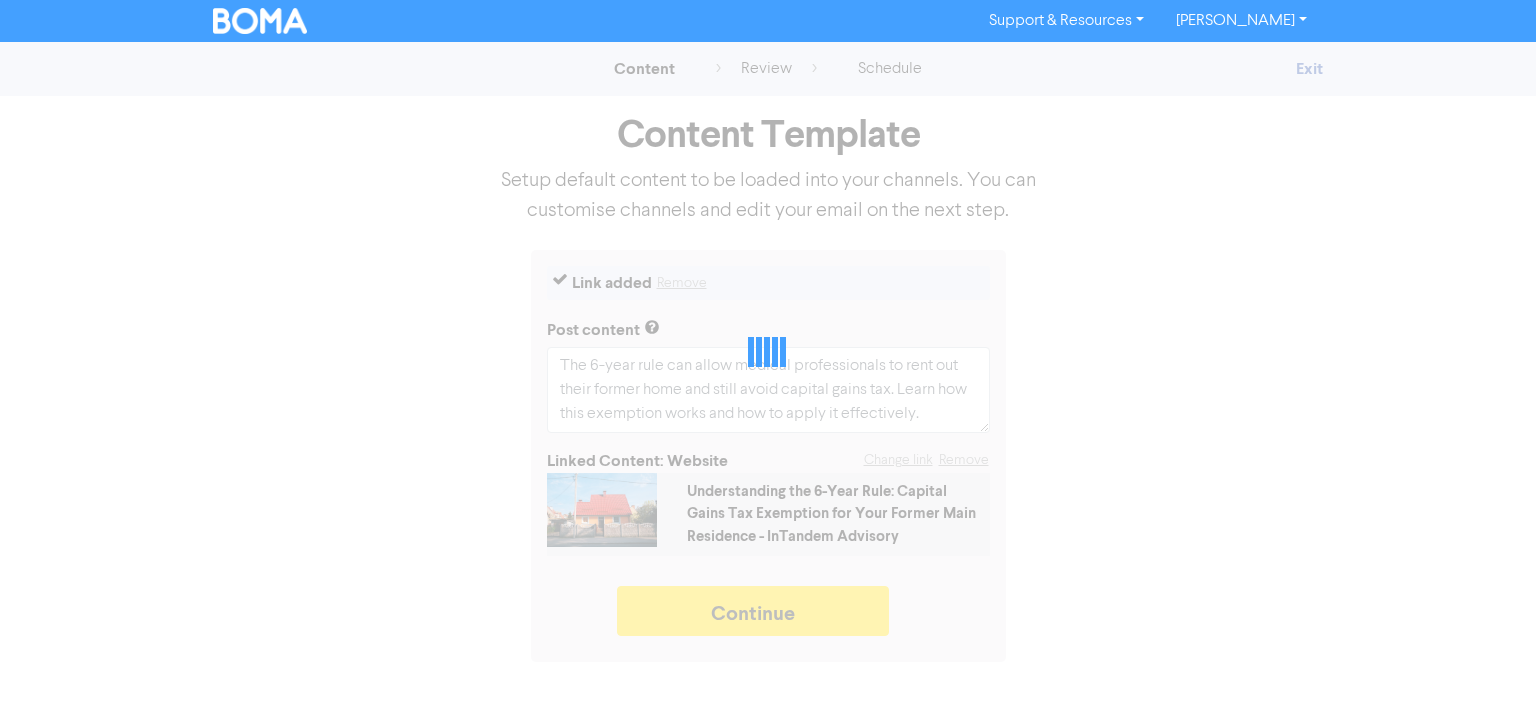 type on "x" 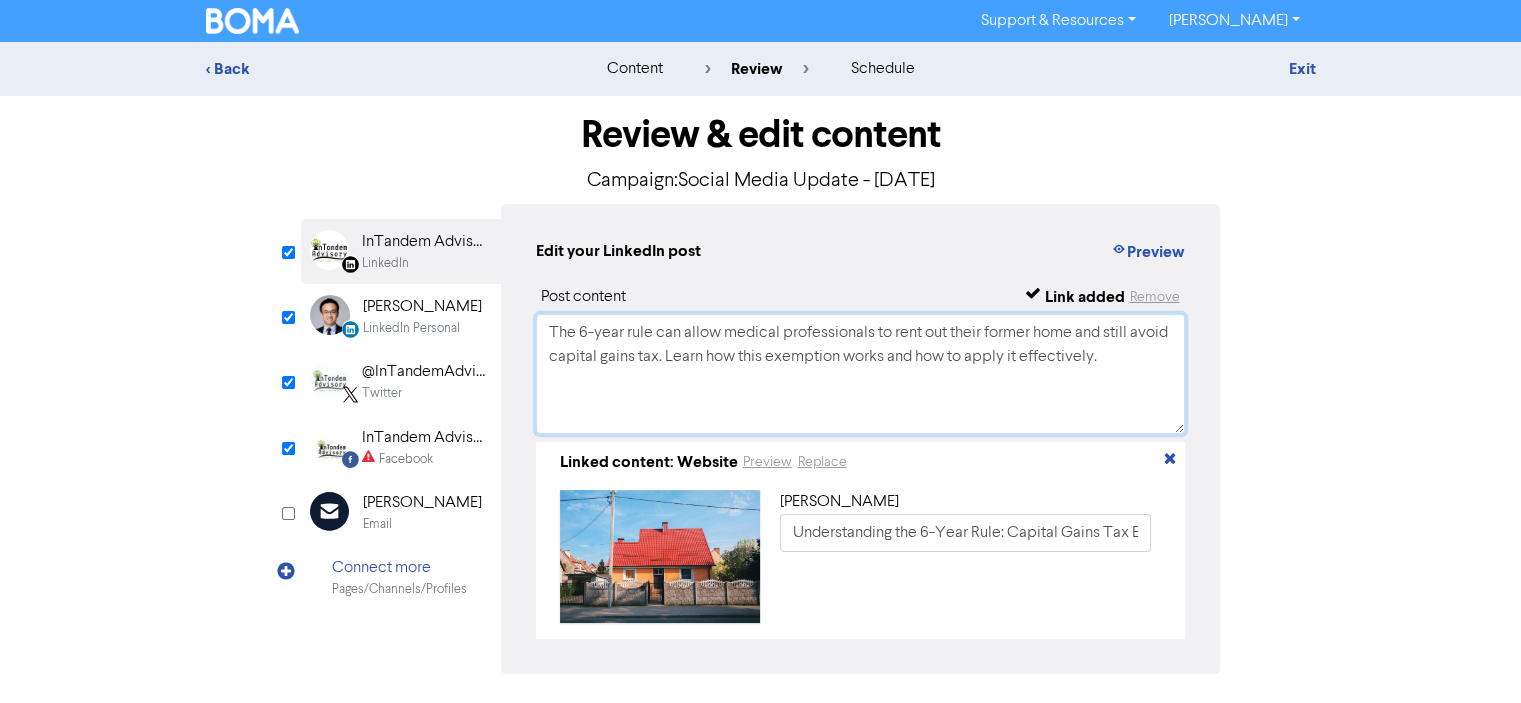 drag, startPoint x: 1122, startPoint y: 361, endPoint x: 518, endPoint y: 327, distance: 604.9562 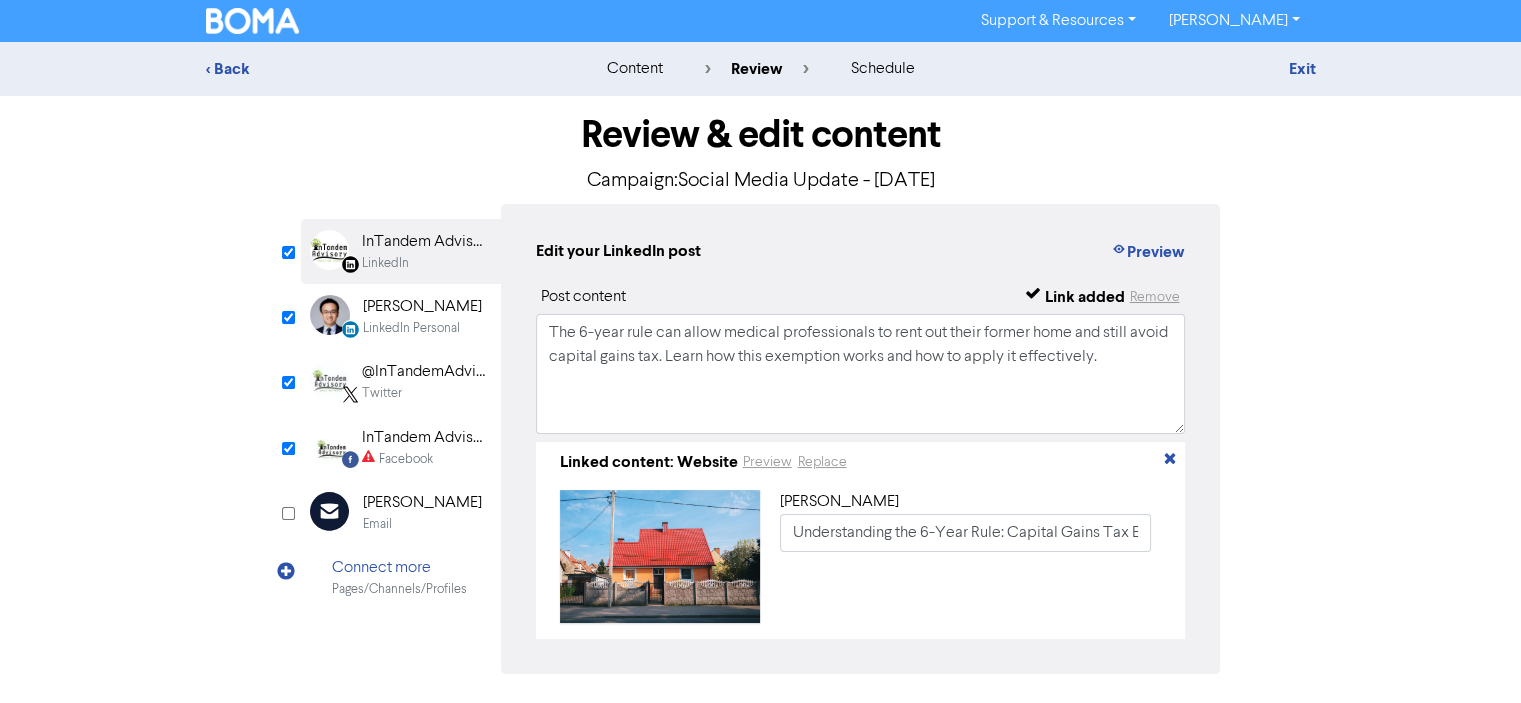 click on "Facebook" at bounding box center [406, 459] 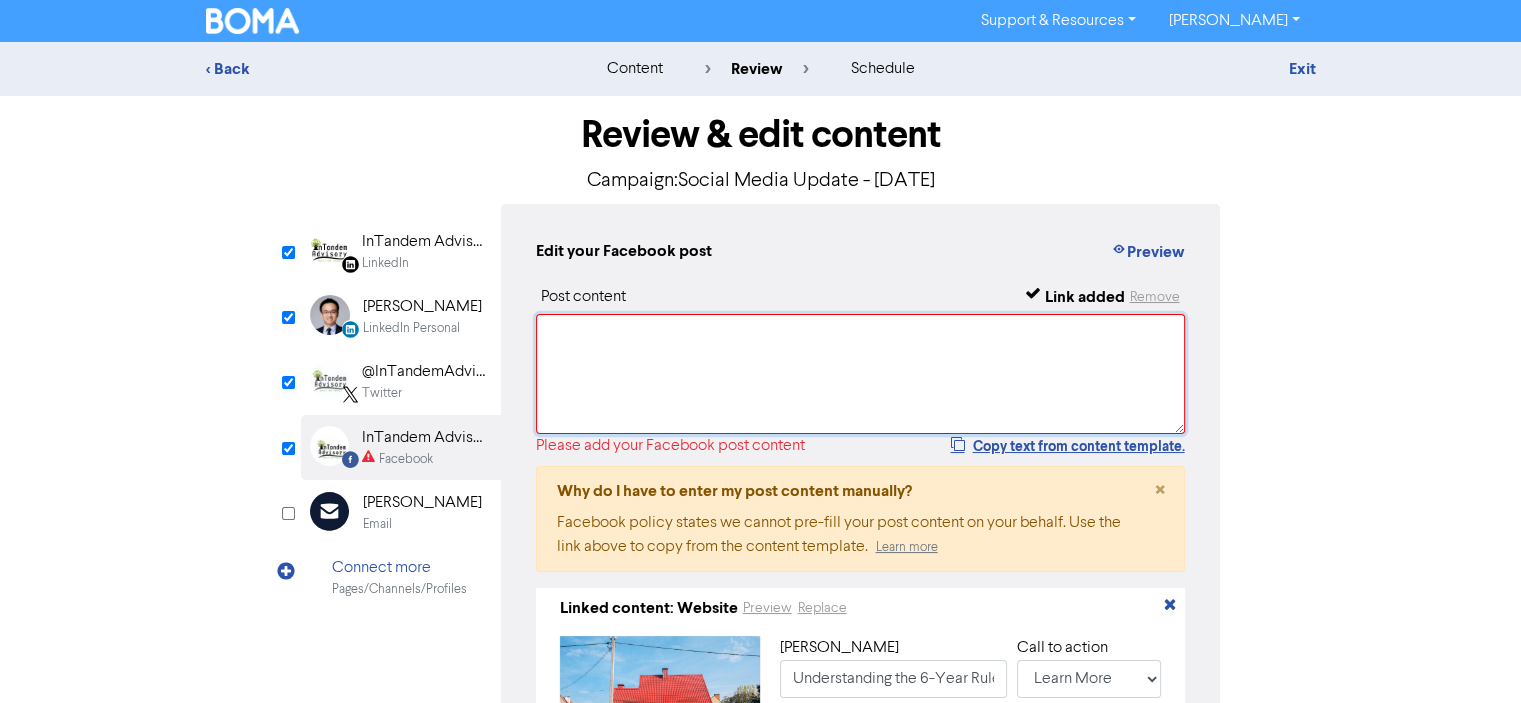 click at bounding box center [861, 374] 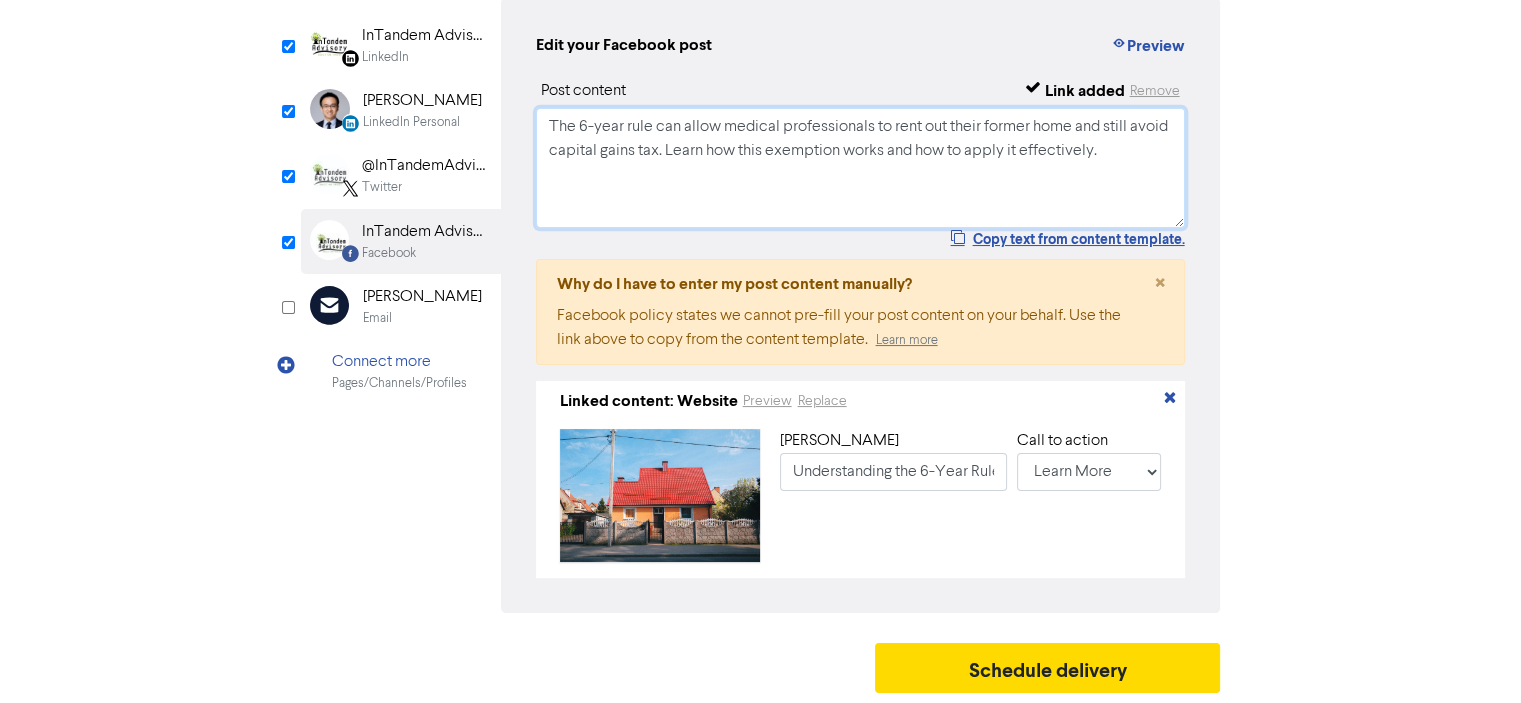 scroll, scrollTop: 212, scrollLeft: 0, axis: vertical 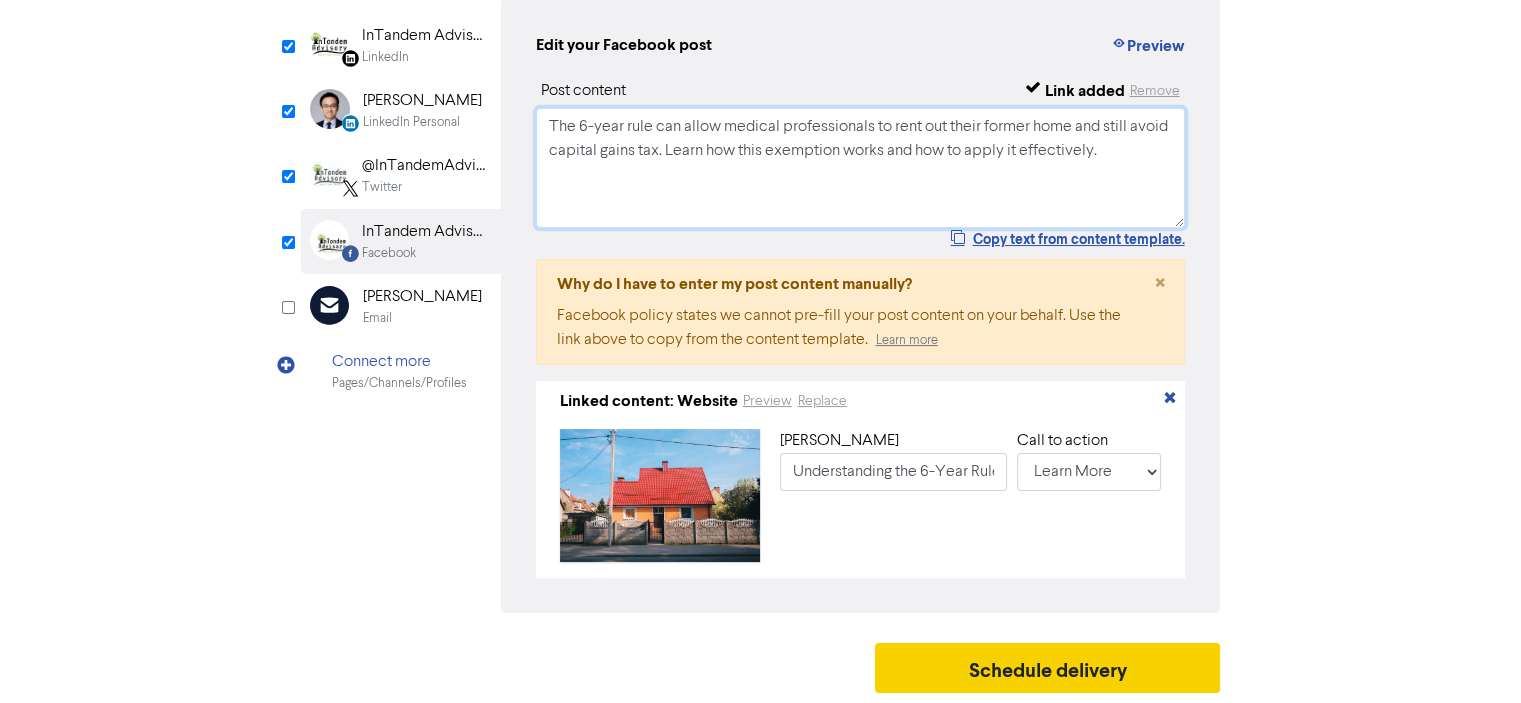 type on "The 6-year rule can allow medical professionals to rent out their former home and still avoid capital gains tax. Learn how this exemption works and how to apply it effectively." 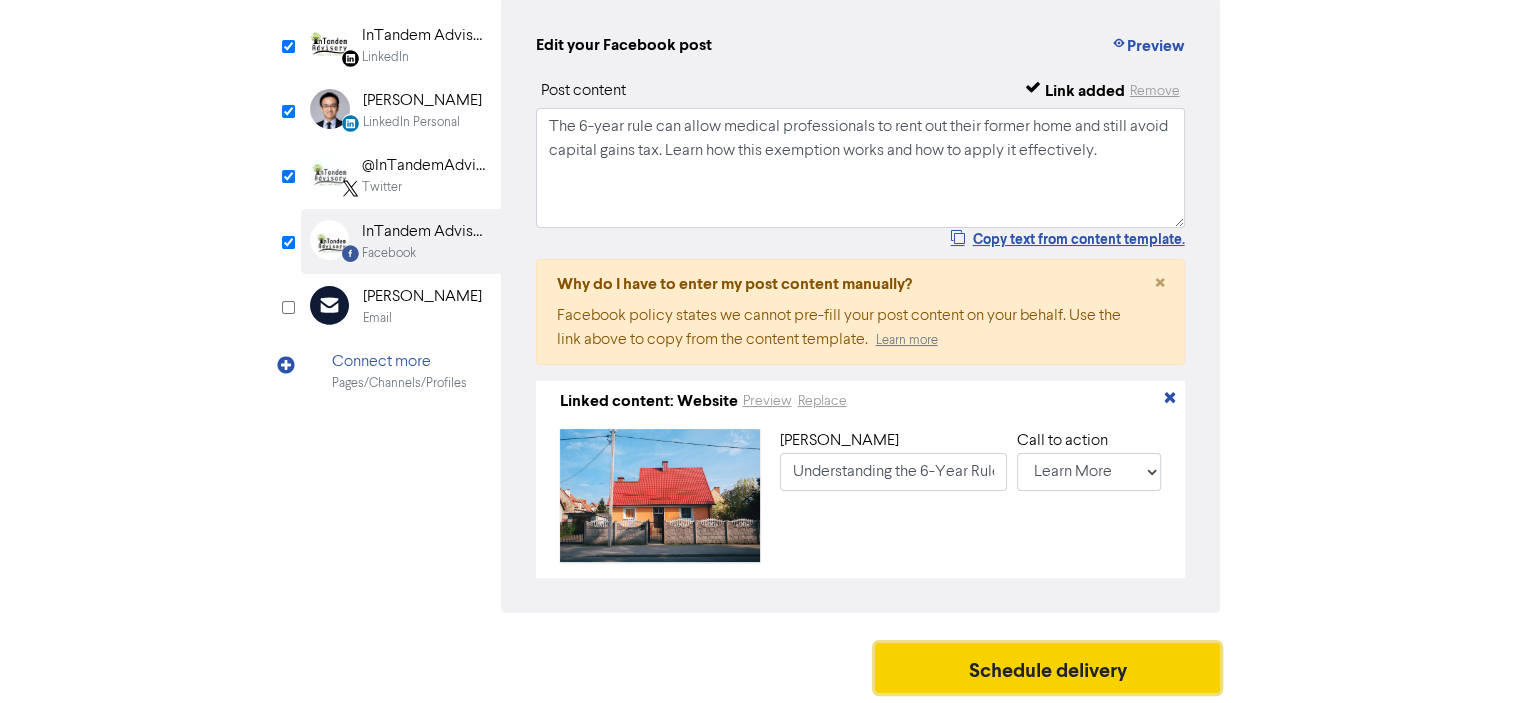 click on "Schedule delivery" at bounding box center (1048, 668) 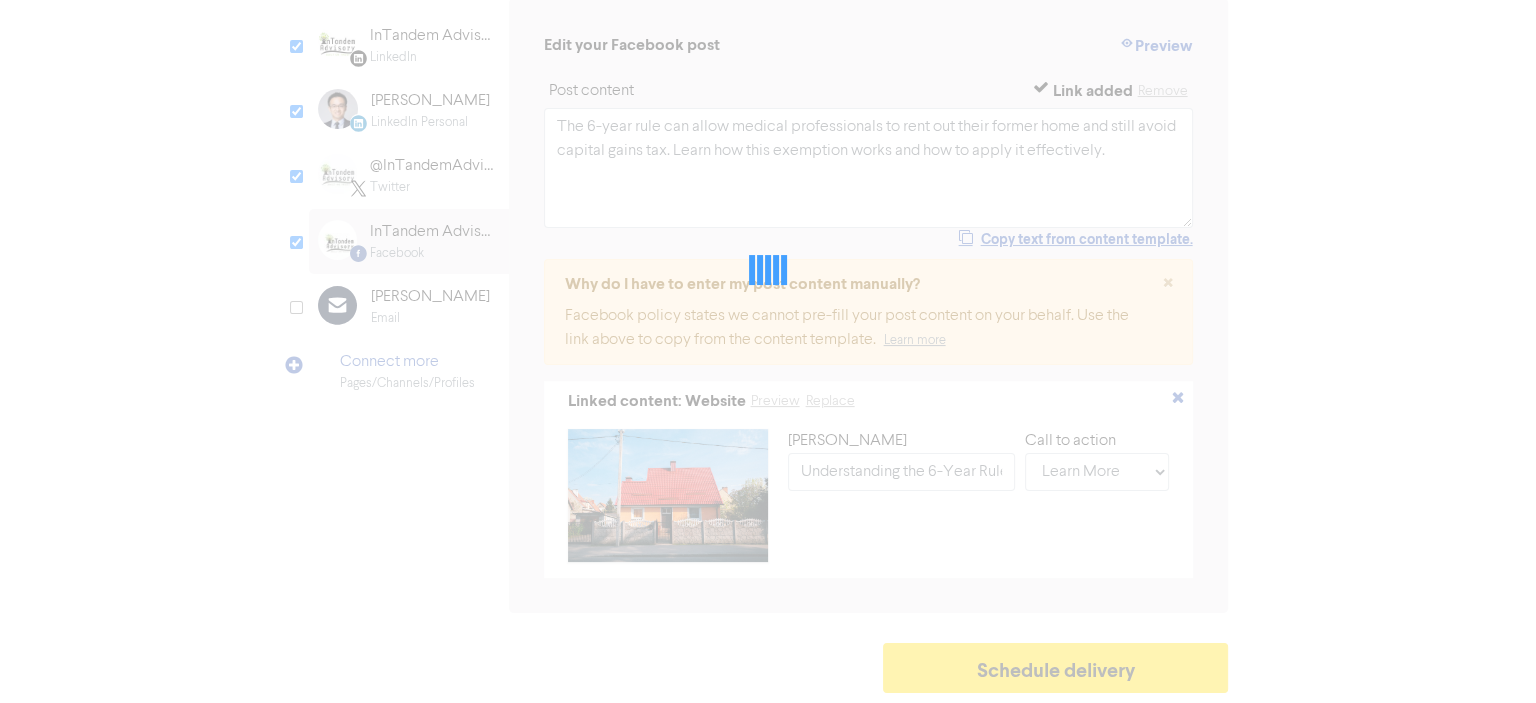 scroll, scrollTop: 0, scrollLeft: 0, axis: both 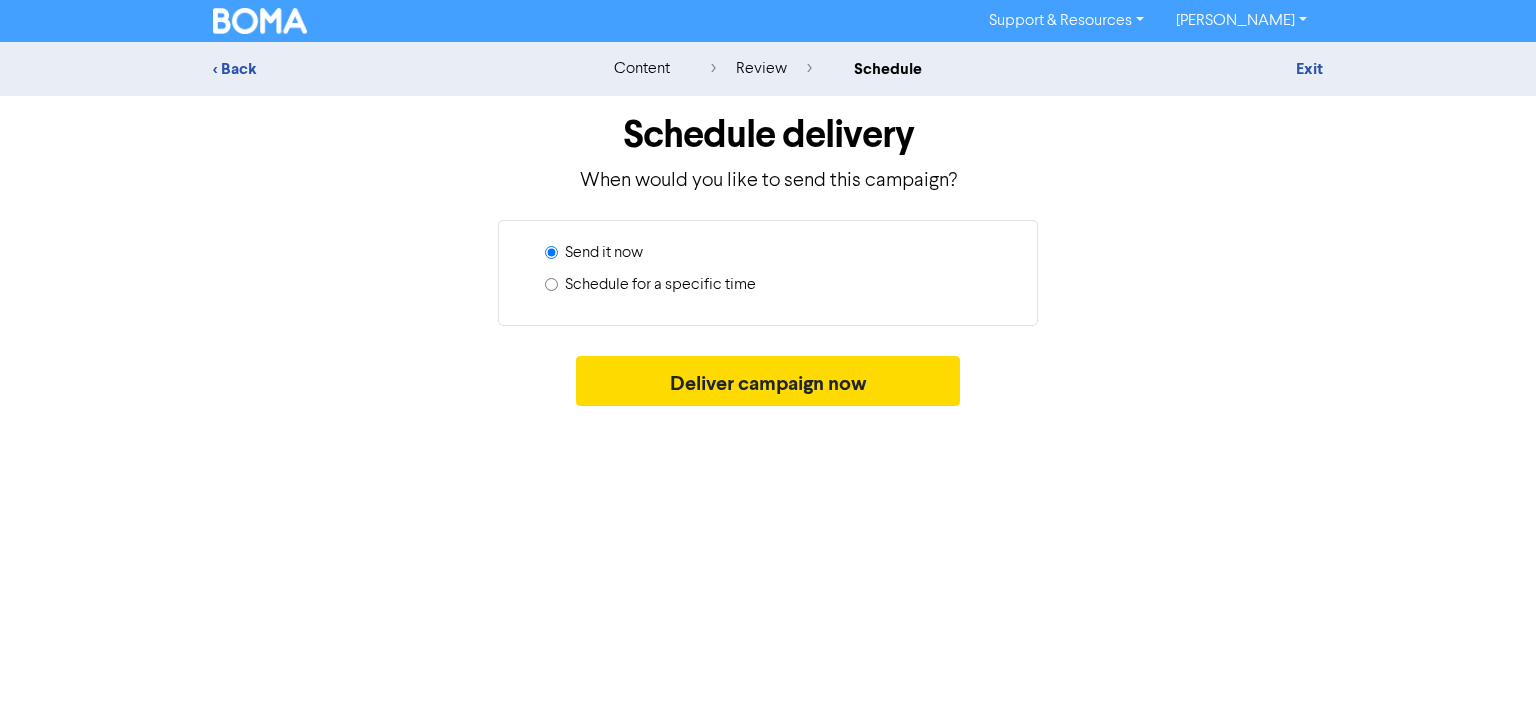 click on "Schedule for a specific time" at bounding box center (660, 285) 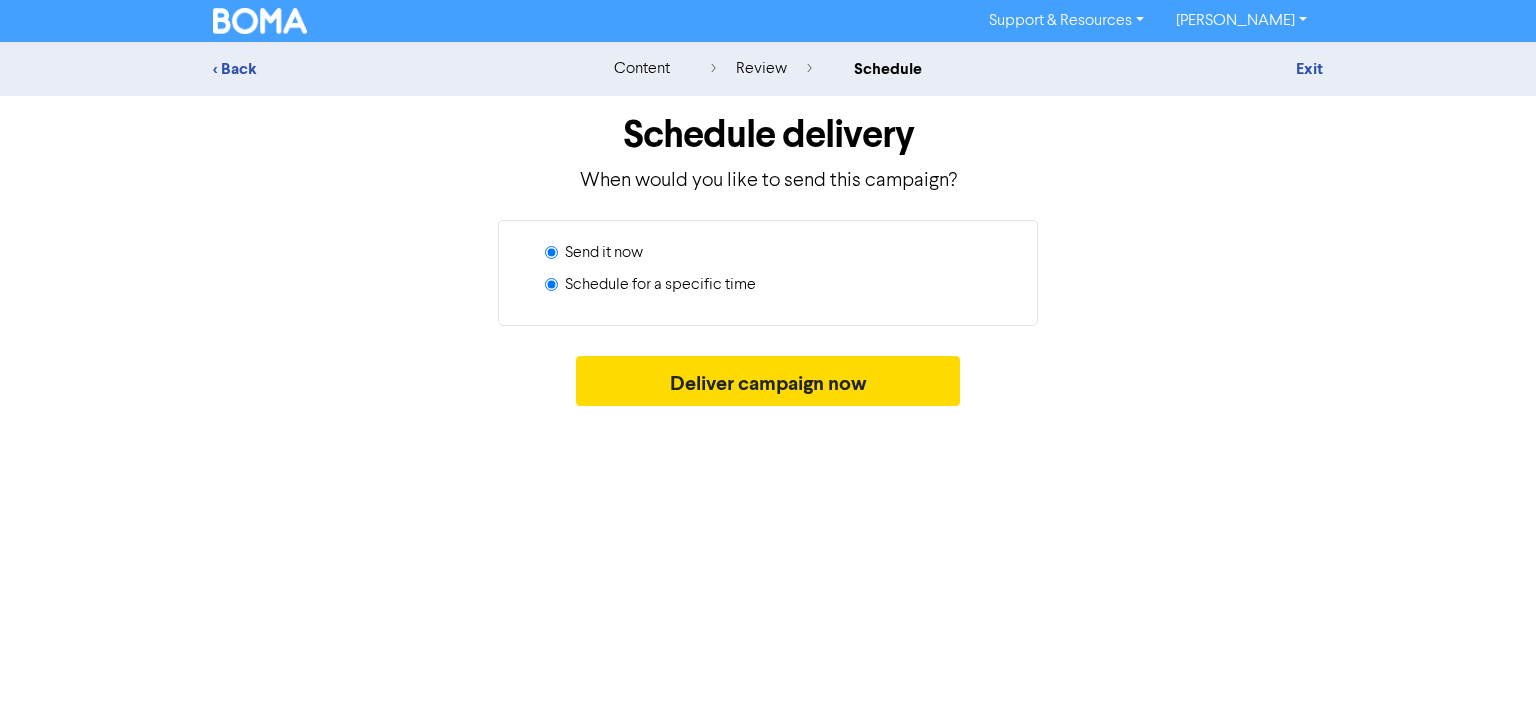 radio on "true" 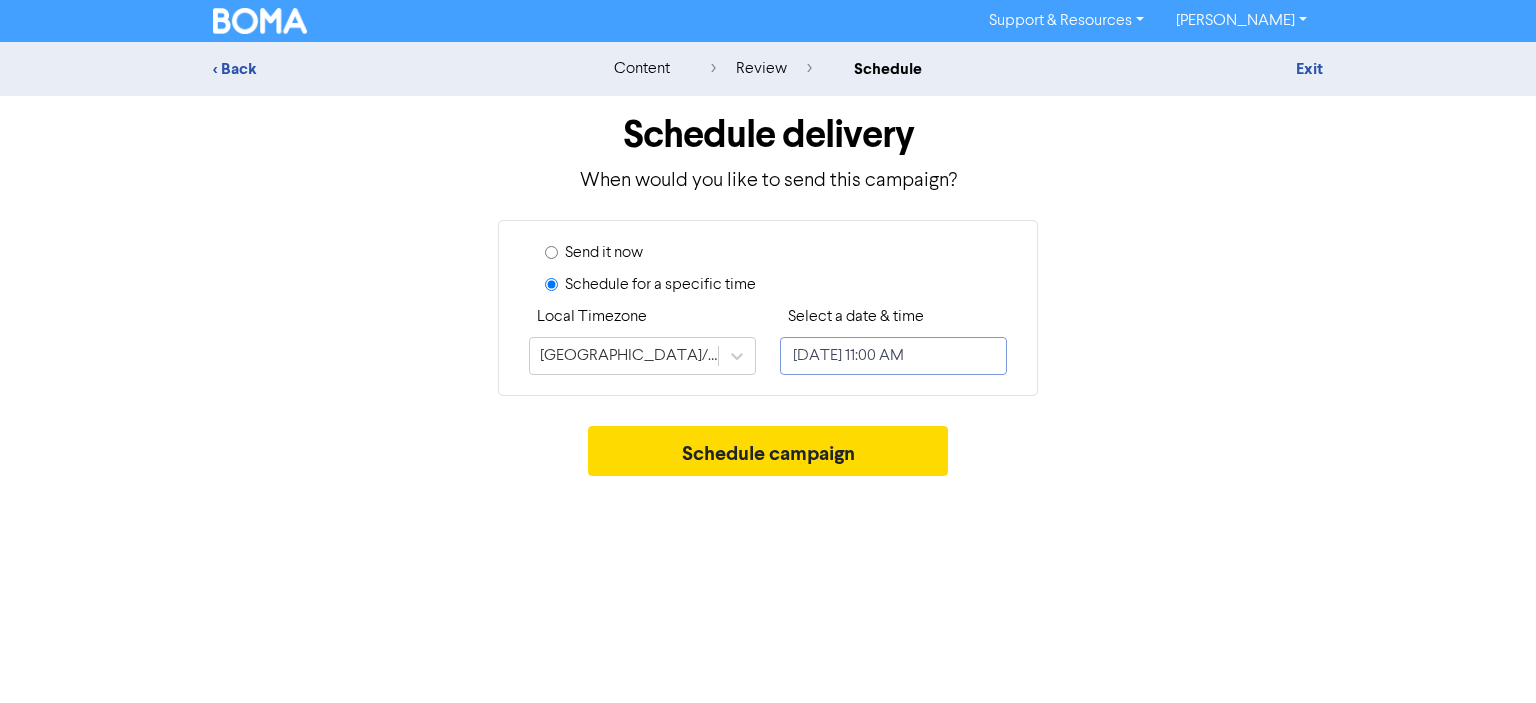 click on "[DATE] 11:00 AM" at bounding box center [893, 356] 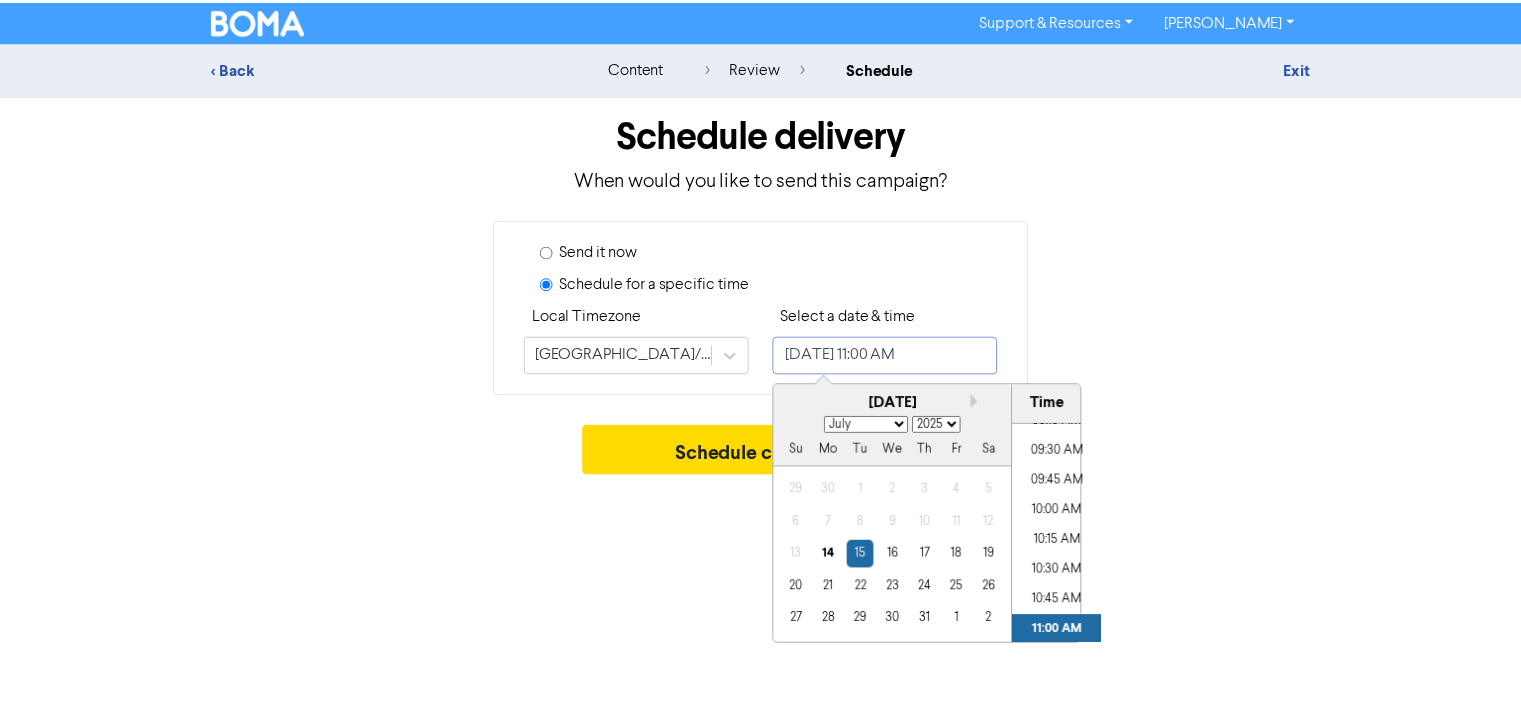 scroll, scrollTop: 924, scrollLeft: 0, axis: vertical 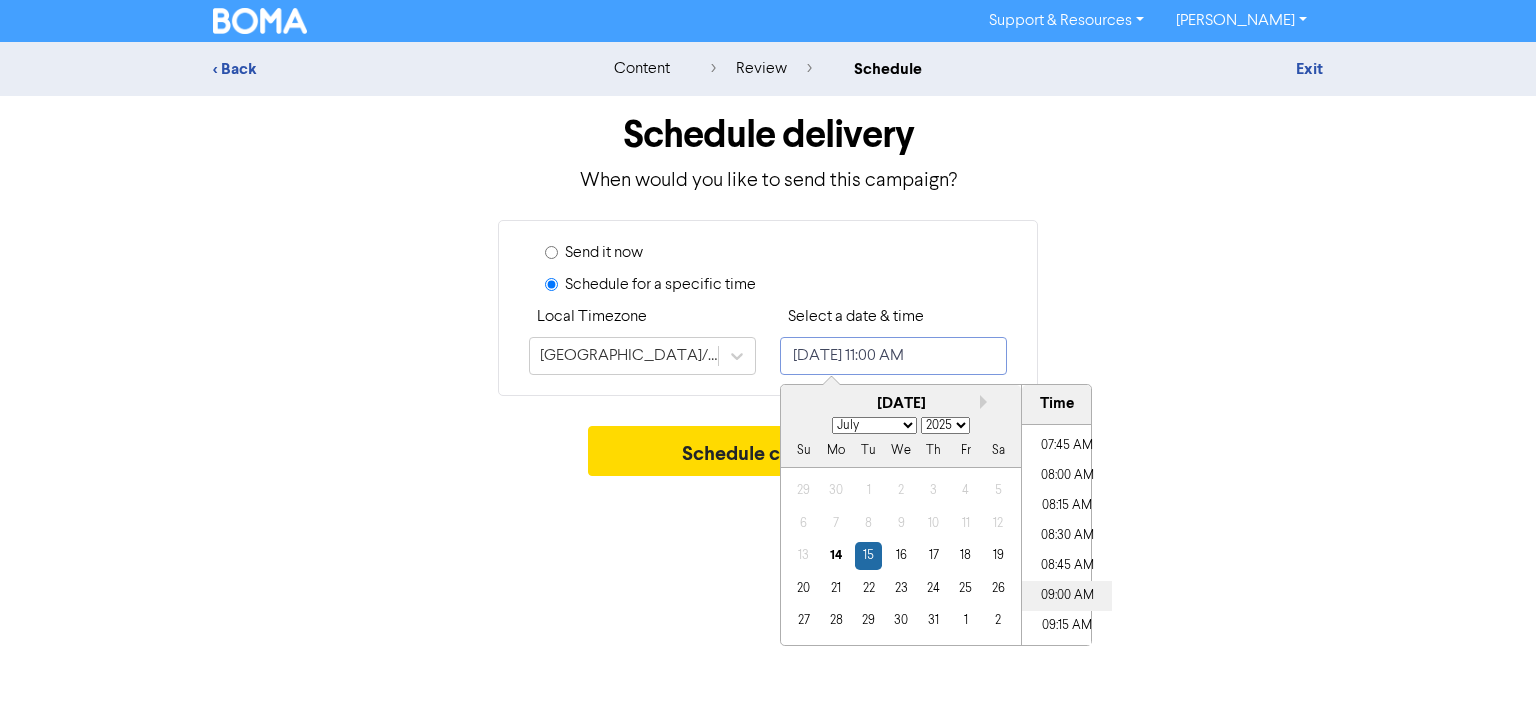 click on "09:00 AM" at bounding box center [1067, 596] 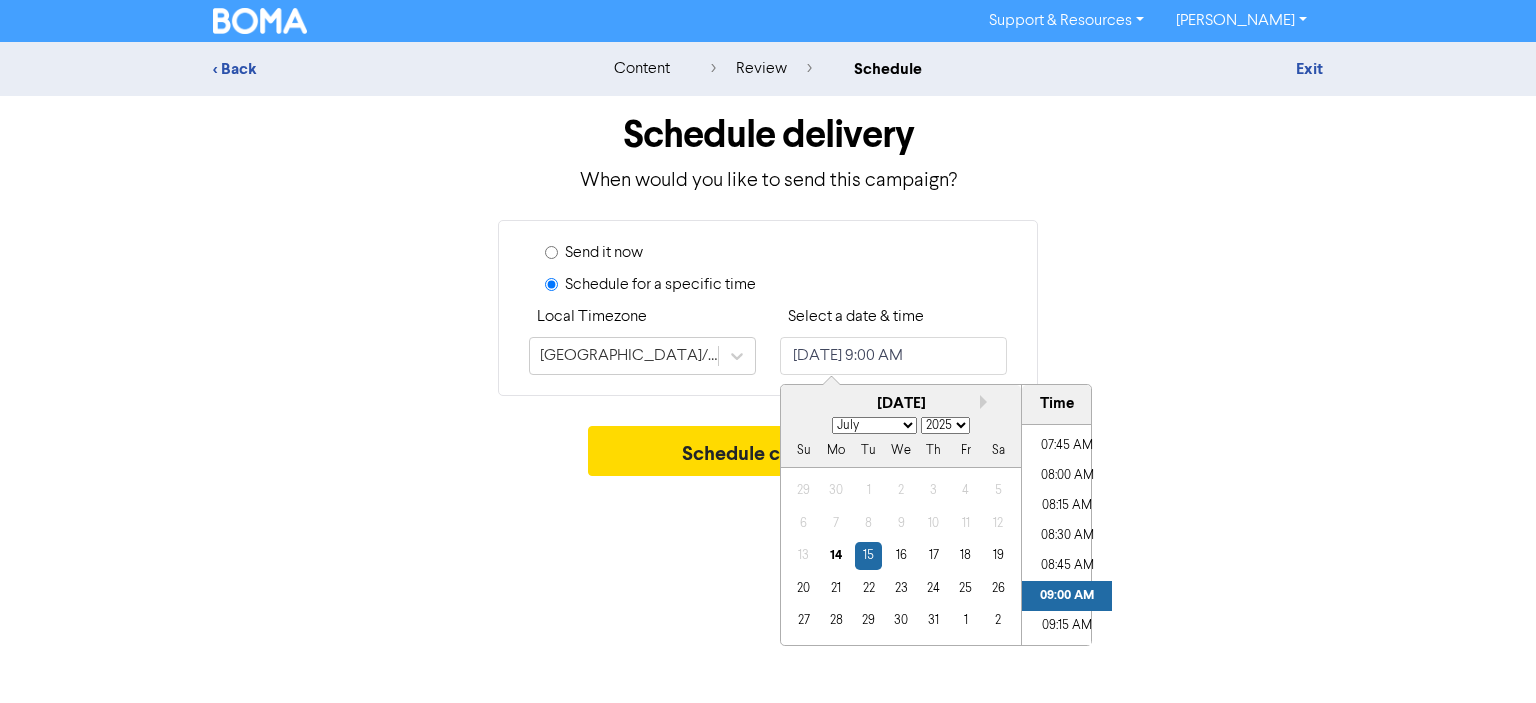 click on "Support & Resources Video Tutorials FAQ & Guides Marketing Education [PERSON_NAME] Log Out < Back content review schedule Exit Schedule delivery When would you like to send this campaign?   Send it now   Schedule for a specific time Local Timezone [GEOGRAPHIC_DATA]/[GEOGRAPHIC_DATA] Select a date & time [DATE] 9:00 AM Next month July [DATE] February March April May June July August September October November [DATE] 2026 2027 2028 2029 2030 2031 2032 2033 2034 2035 2036 2037 2038 2039 2040 2041 2042 2043 2044 2045 2046 2047 2048 2049 2050 2051 2052 2053 2054 2055 2056 2057 2058 2059 2060 2061 2062 2063 2064 2065 2066 2067 2068 2069 2070 2071 2072 2073 2074 2075 2076 2077 2078 2079 2080 2081 2082 2083 2084 2085 2086 2087 2088 2089 2090 2091 2092 2093 2094 2095 2096 2097 2098 2099 2100 [GEOGRAPHIC_DATA] We Th Fr Sa 29 30 1 2 3 4 5 6 7 8 9 10 11 12 13 14 15 16 17 18 19 20 21 22 23 24 25 26 27 28 29 30 31 1 2 Time 12:00 AM 12:15 AM 12:30 AM 12:45 AM 01:00 AM 01:15 AM 01:30 AM 01:45 AM 02:00 AM 02:15 AM 02:30 AM 02:45 AM" at bounding box center (768, 351) 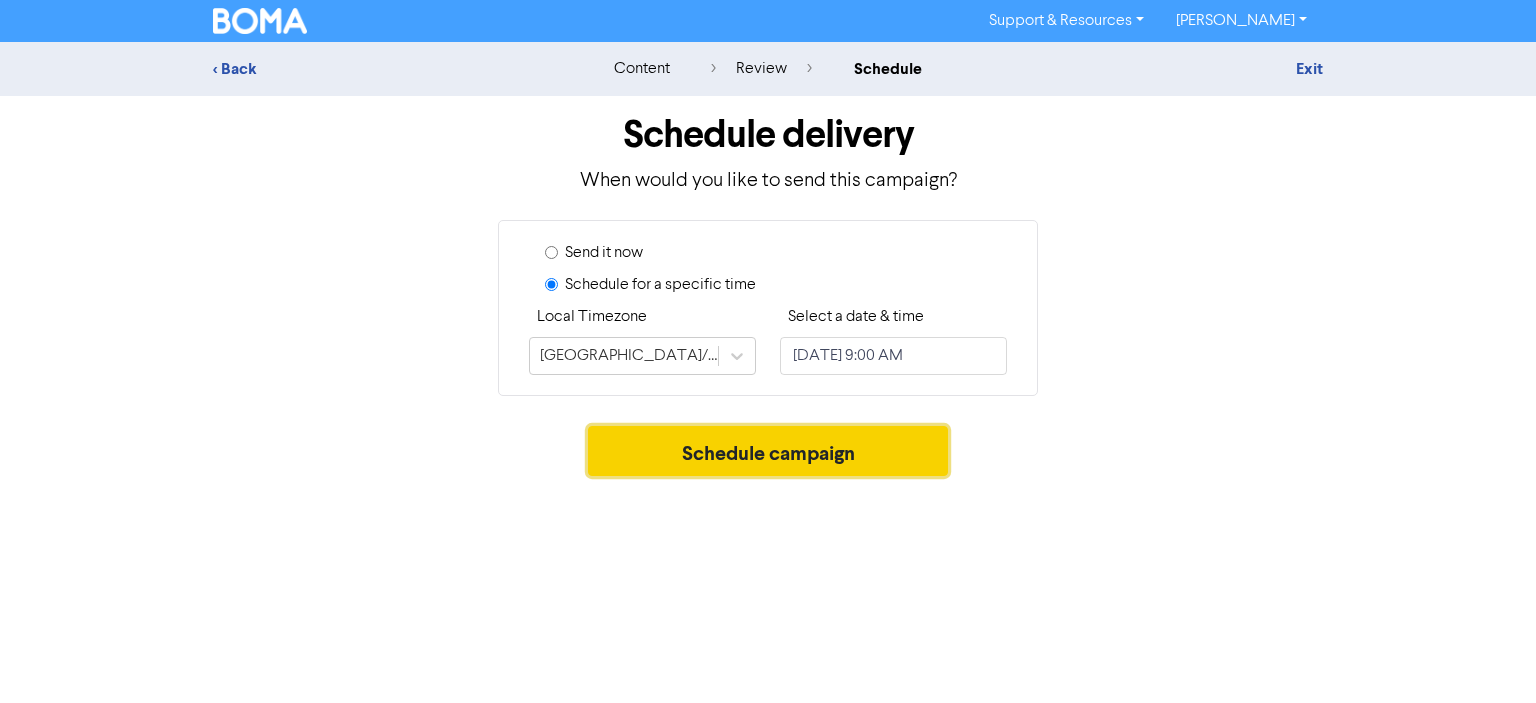 click on "Schedule campaign" at bounding box center [768, 451] 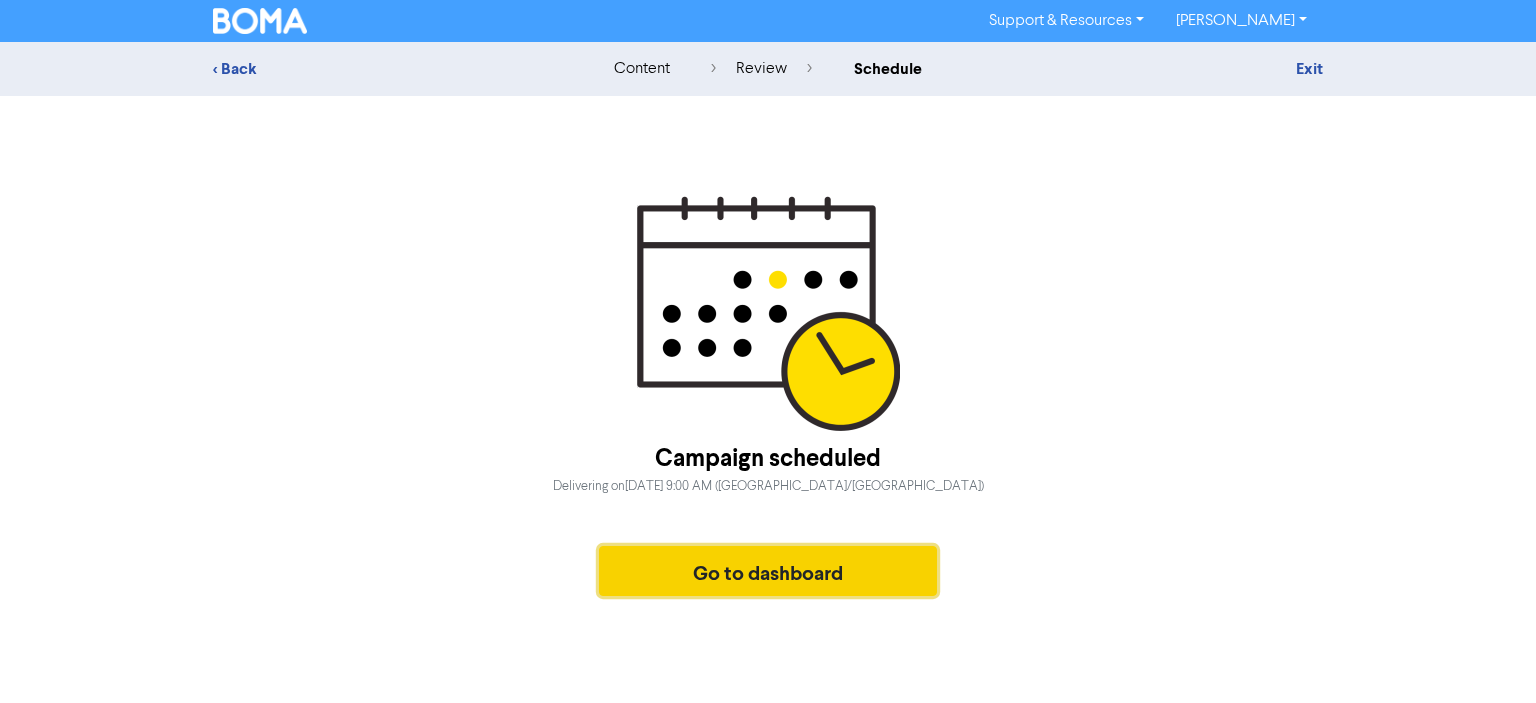 click on "Go to dashboard" at bounding box center (768, 571) 